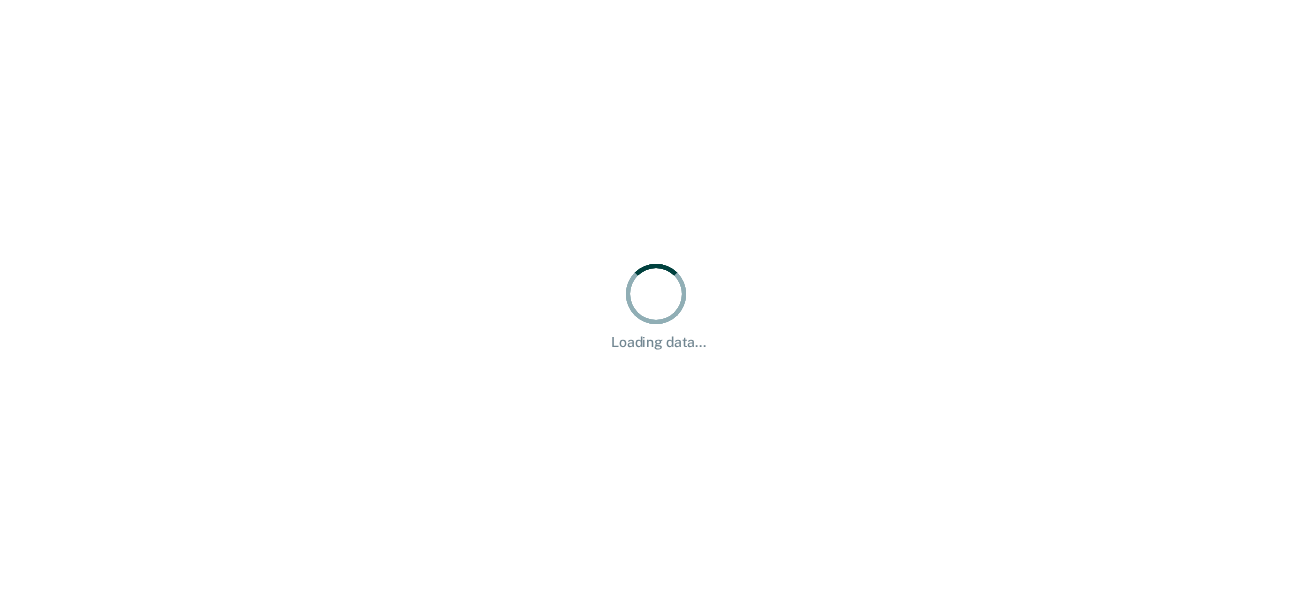 scroll, scrollTop: 0, scrollLeft: 0, axis: both 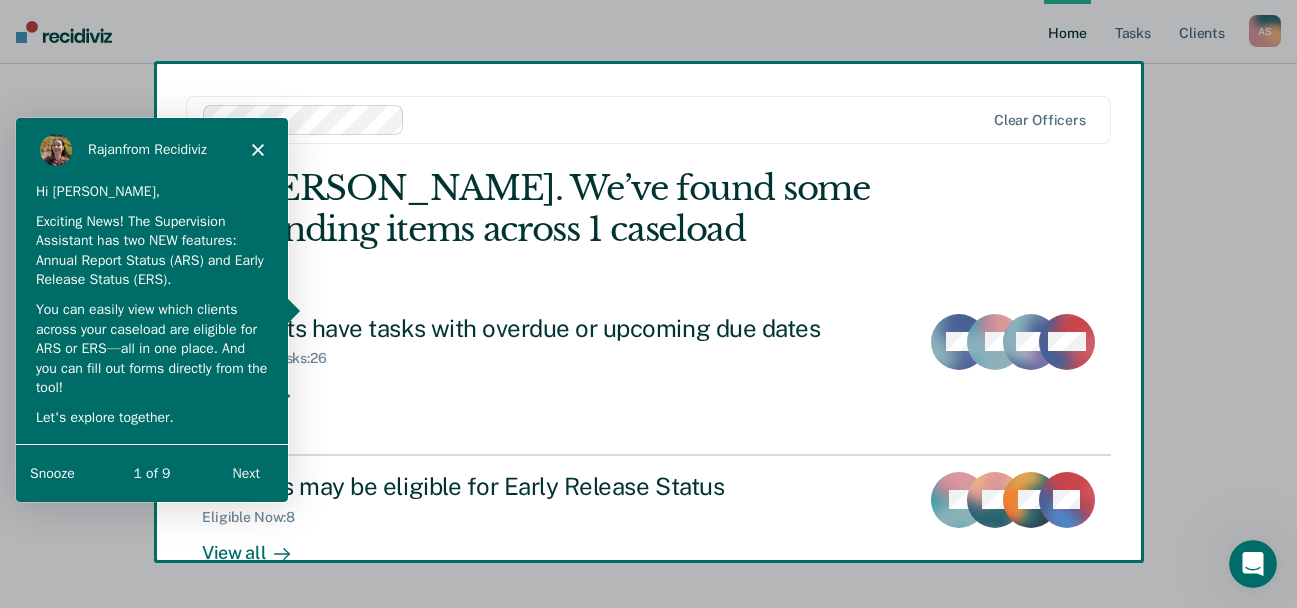 click on "Next" at bounding box center (245, 471) 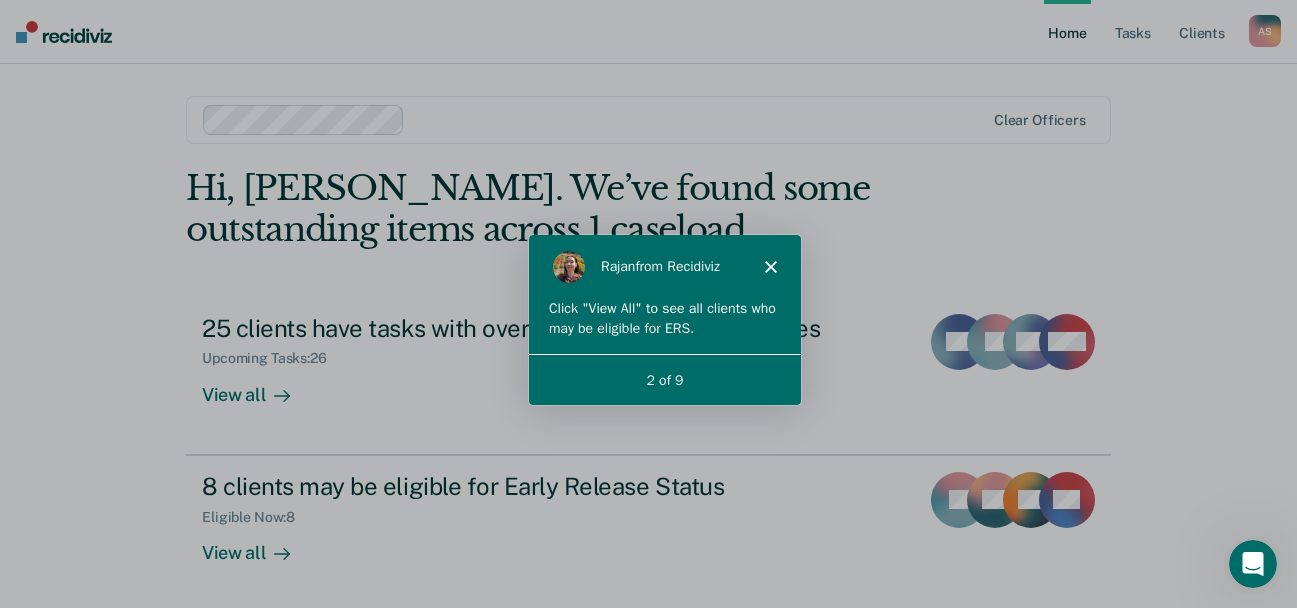 scroll, scrollTop: 0, scrollLeft: 0, axis: both 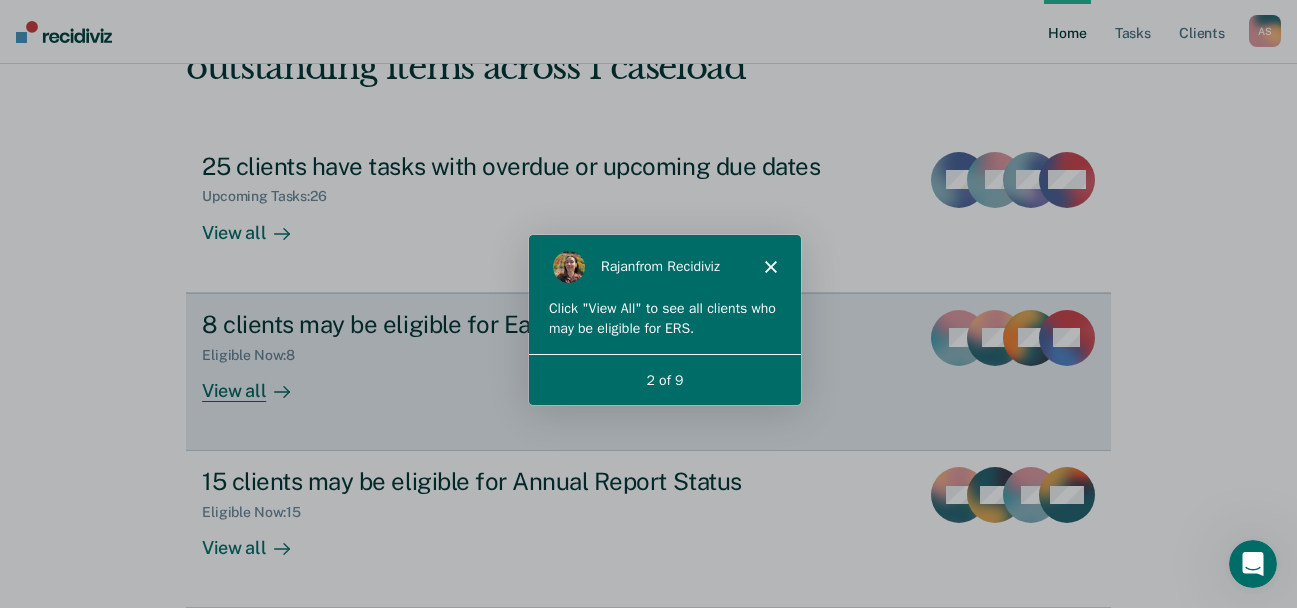 click on "View all" at bounding box center (258, 382) 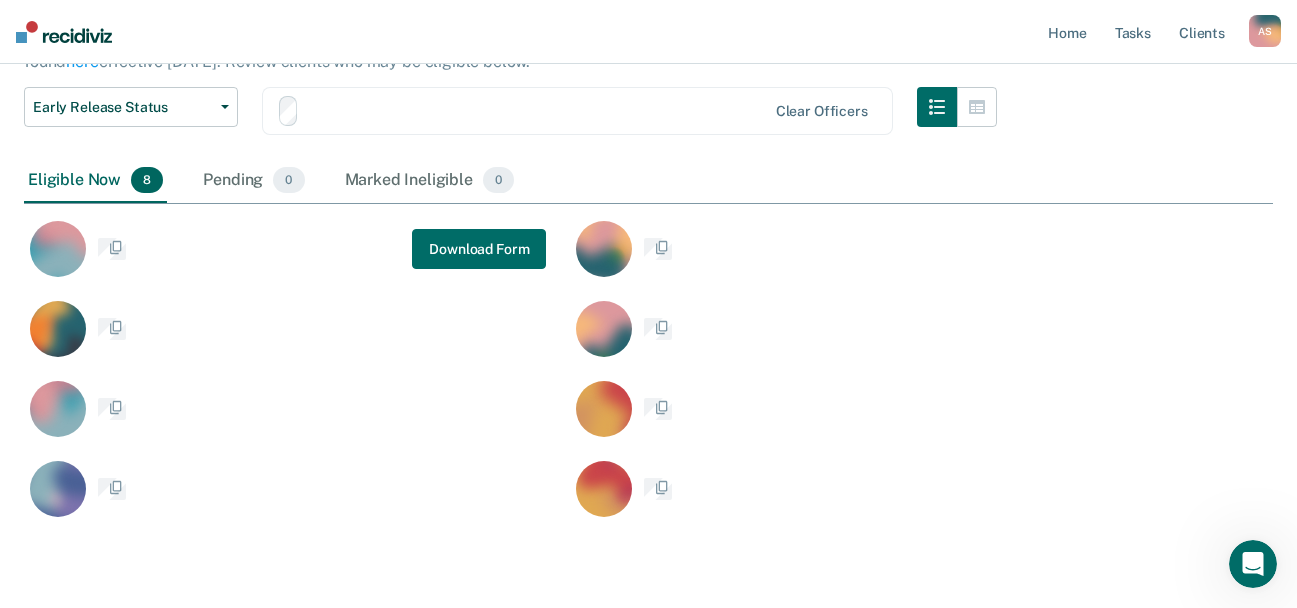 scroll, scrollTop: 0, scrollLeft: 0, axis: both 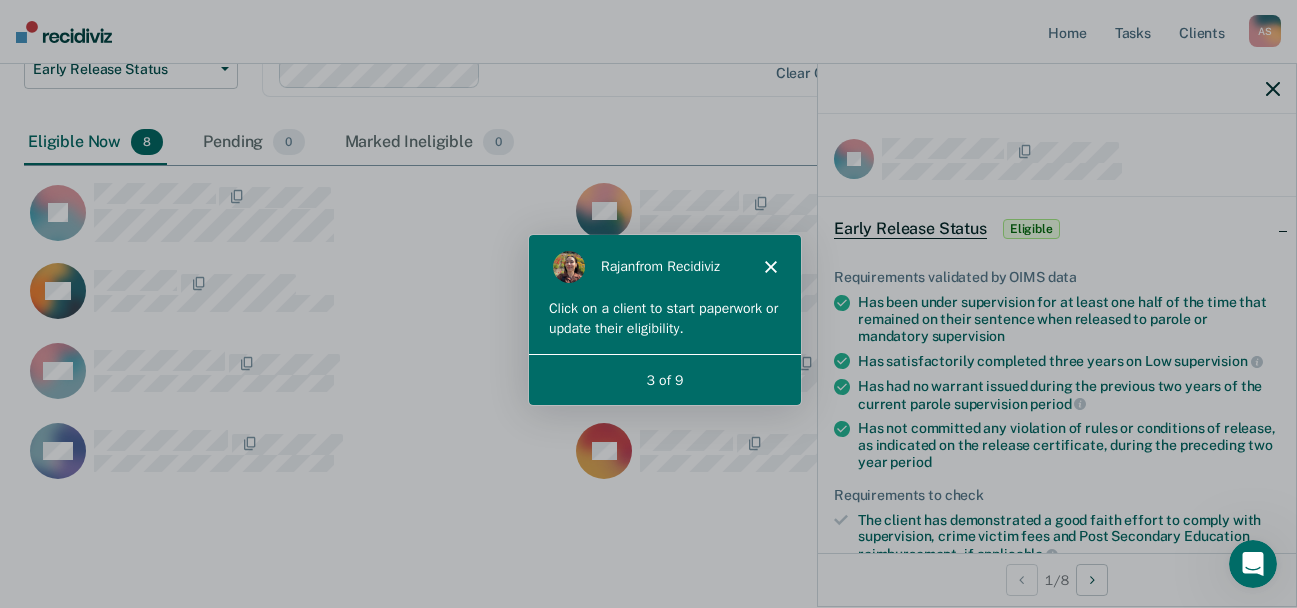 click on "Eligible" at bounding box center (1031, 229) 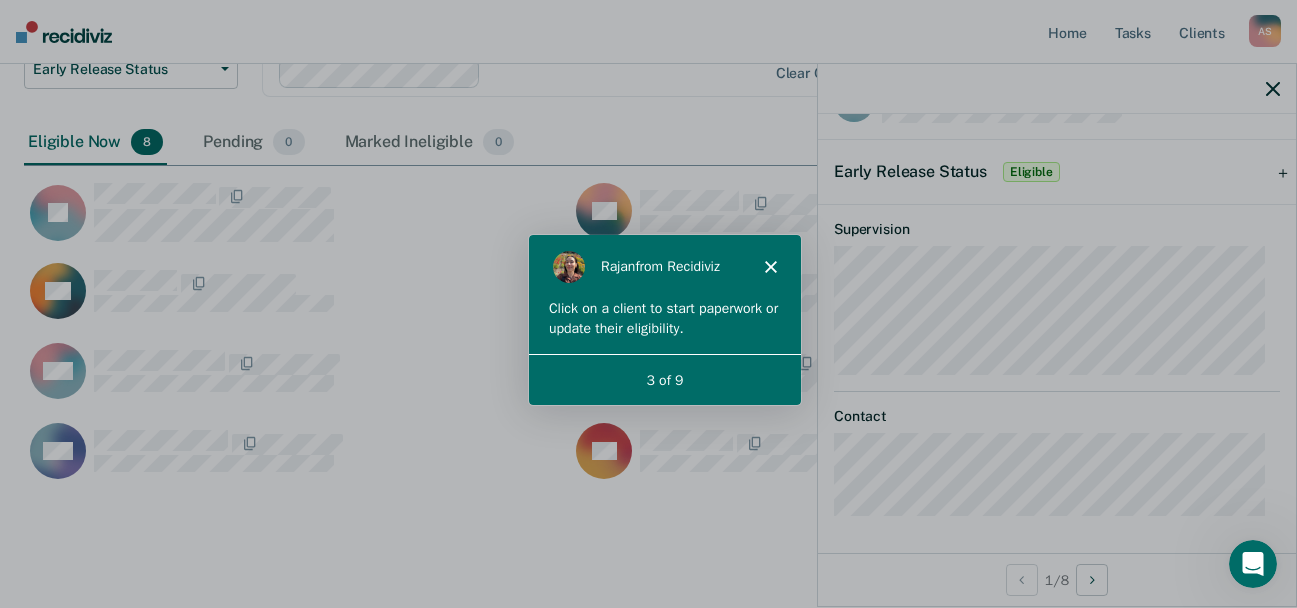 scroll, scrollTop: 0, scrollLeft: 0, axis: both 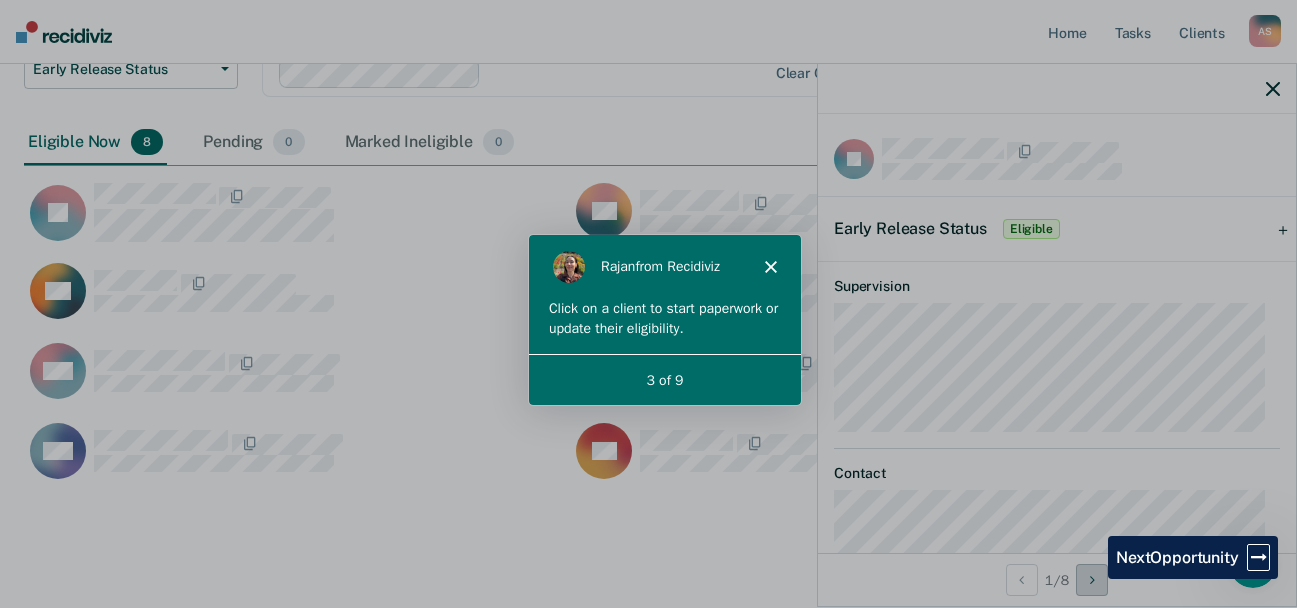 click at bounding box center (1092, 580) 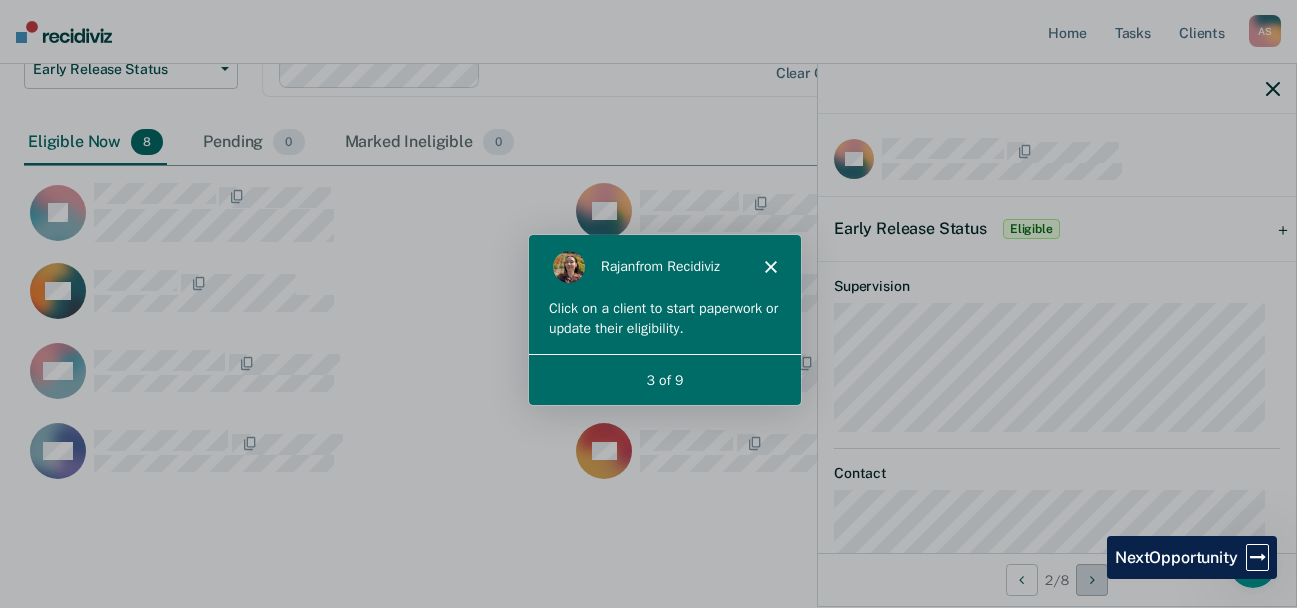 click at bounding box center (1092, 580) 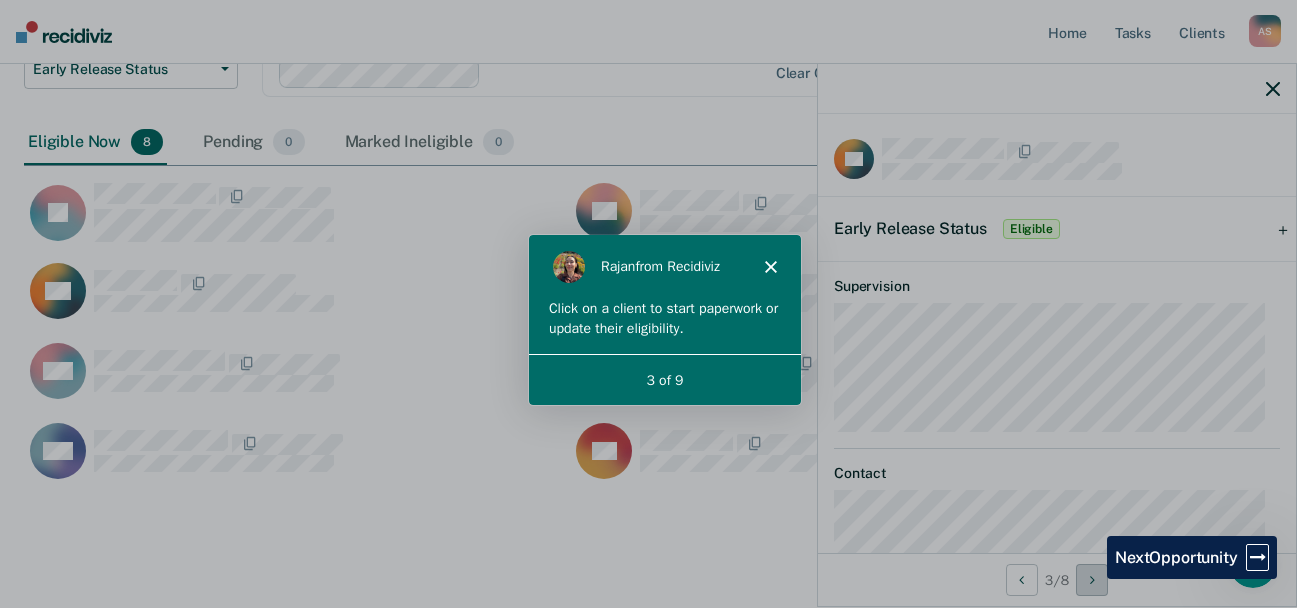 click at bounding box center (1092, 580) 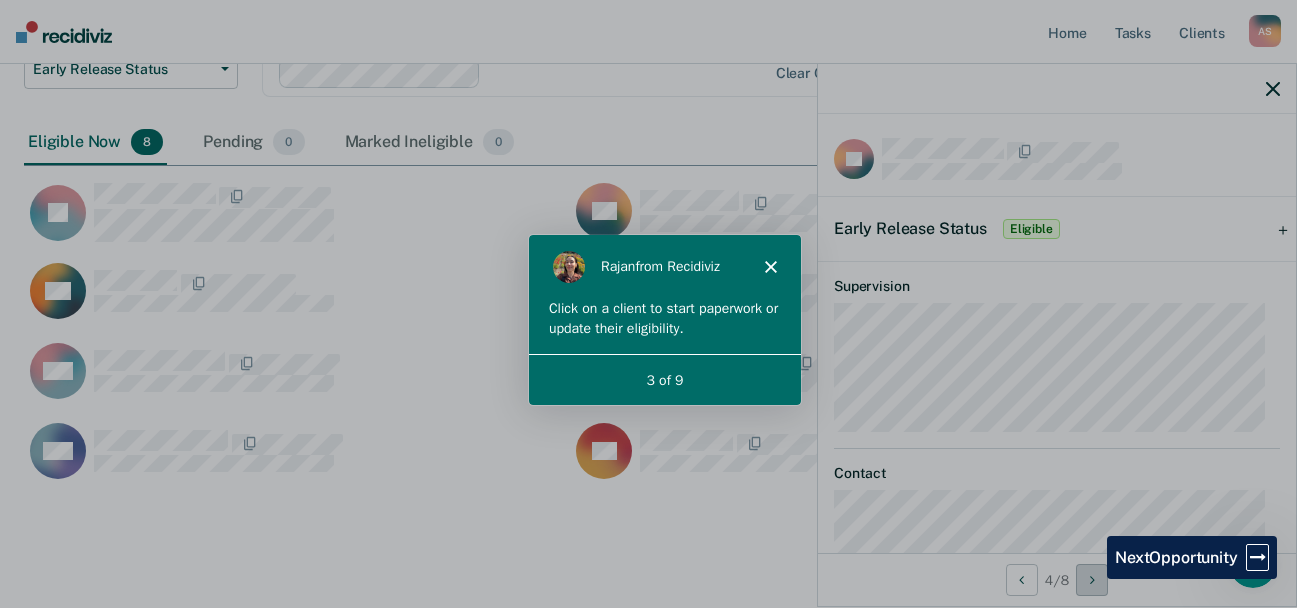 click at bounding box center [1092, 580] 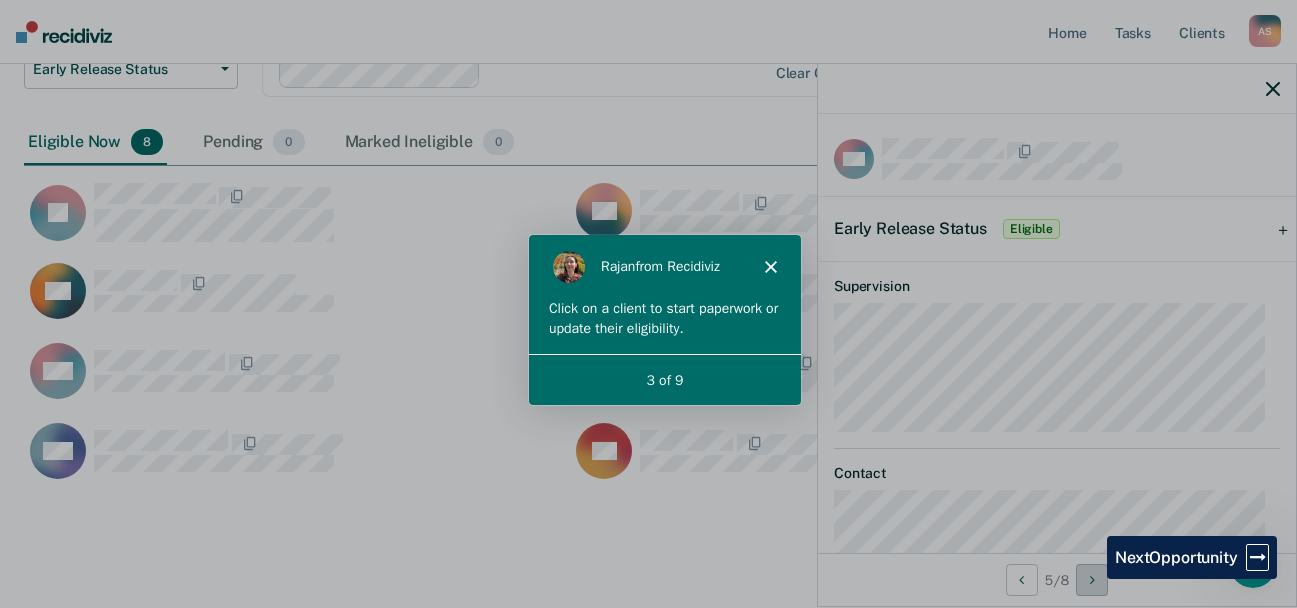 click at bounding box center (1092, 580) 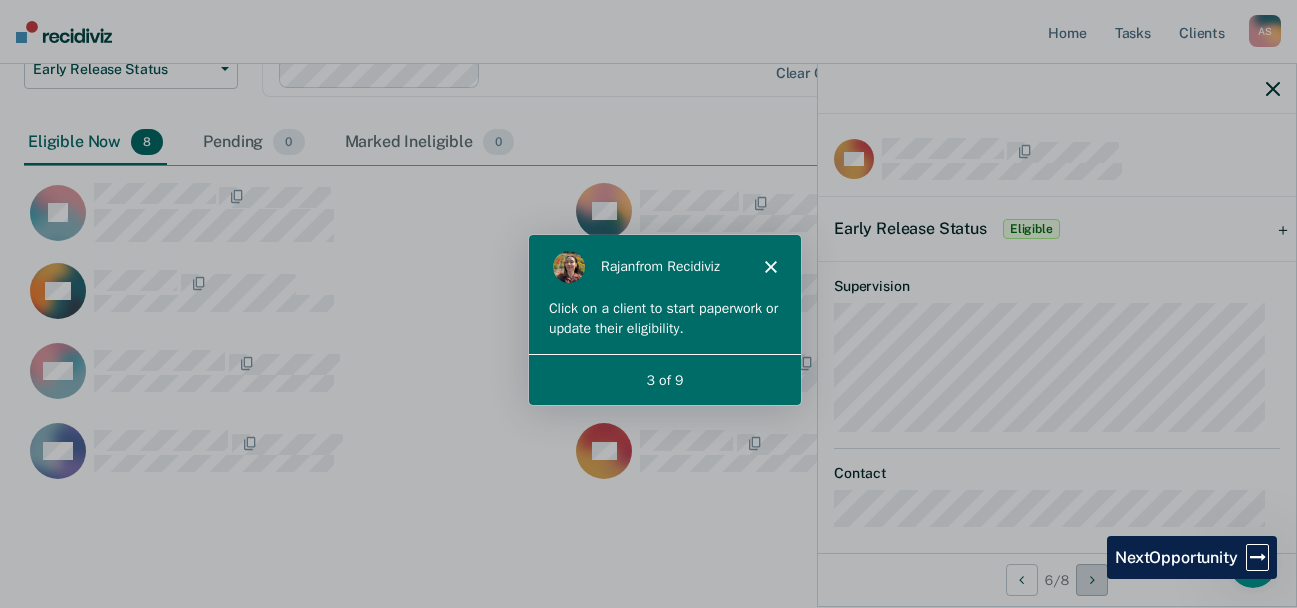 click at bounding box center (1092, 580) 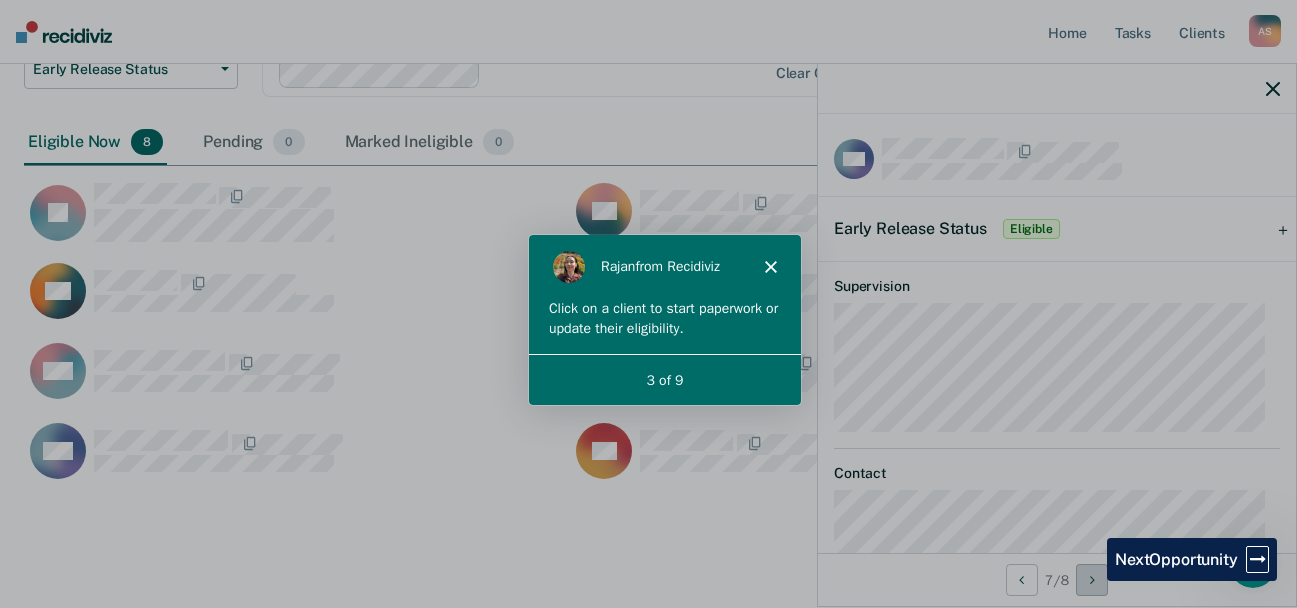 click at bounding box center [1092, 580] 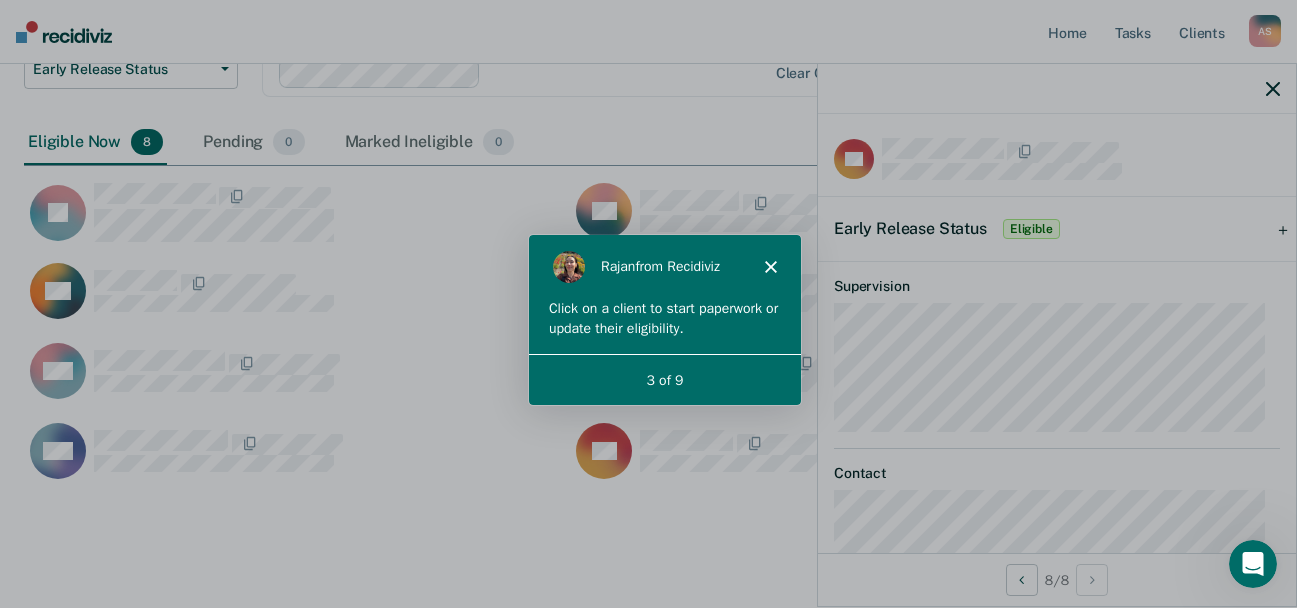 click 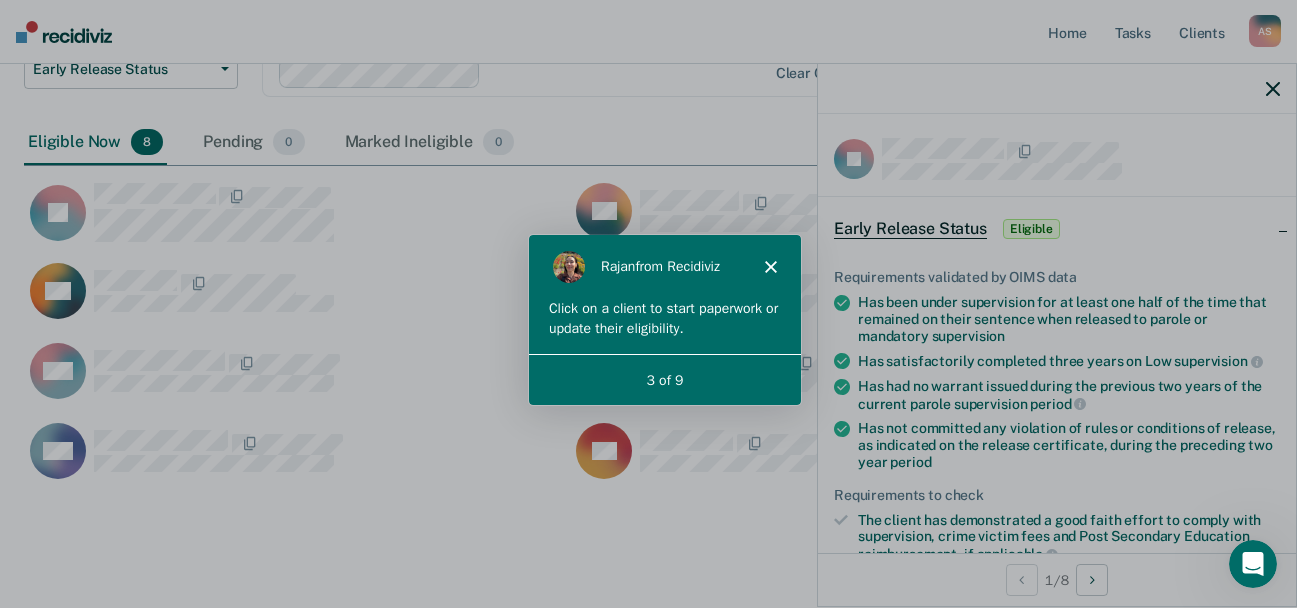 click on "Early Release Status" at bounding box center [910, 229] 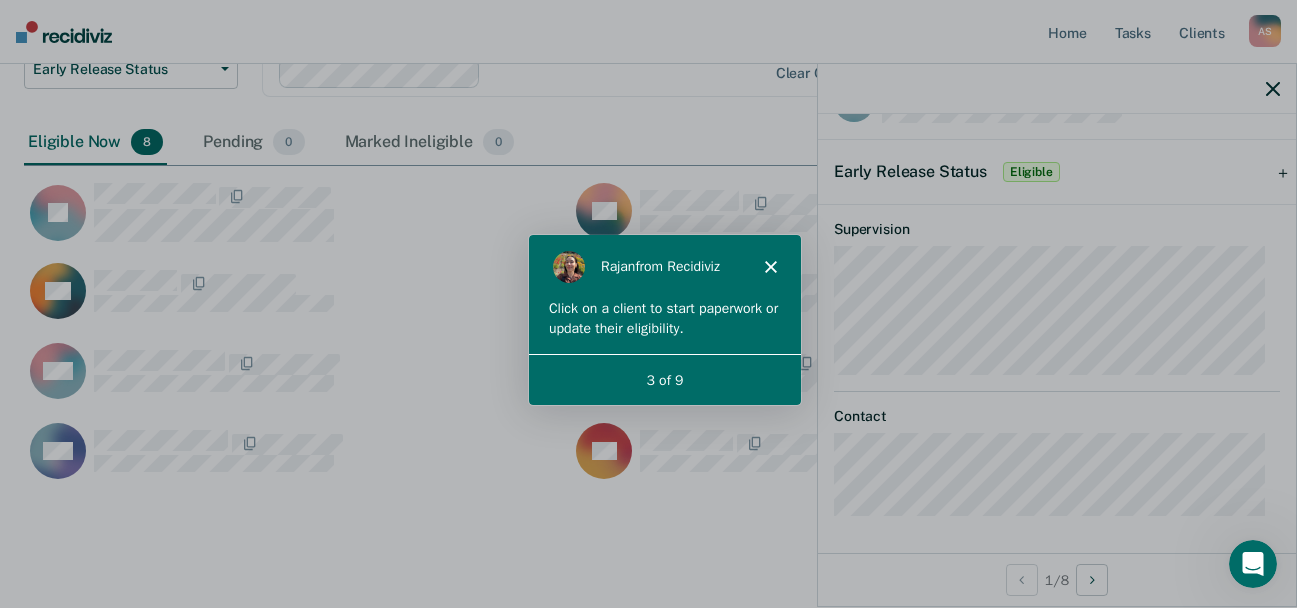 scroll, scrollTop: 0, scrollLeft: 0, axis: both 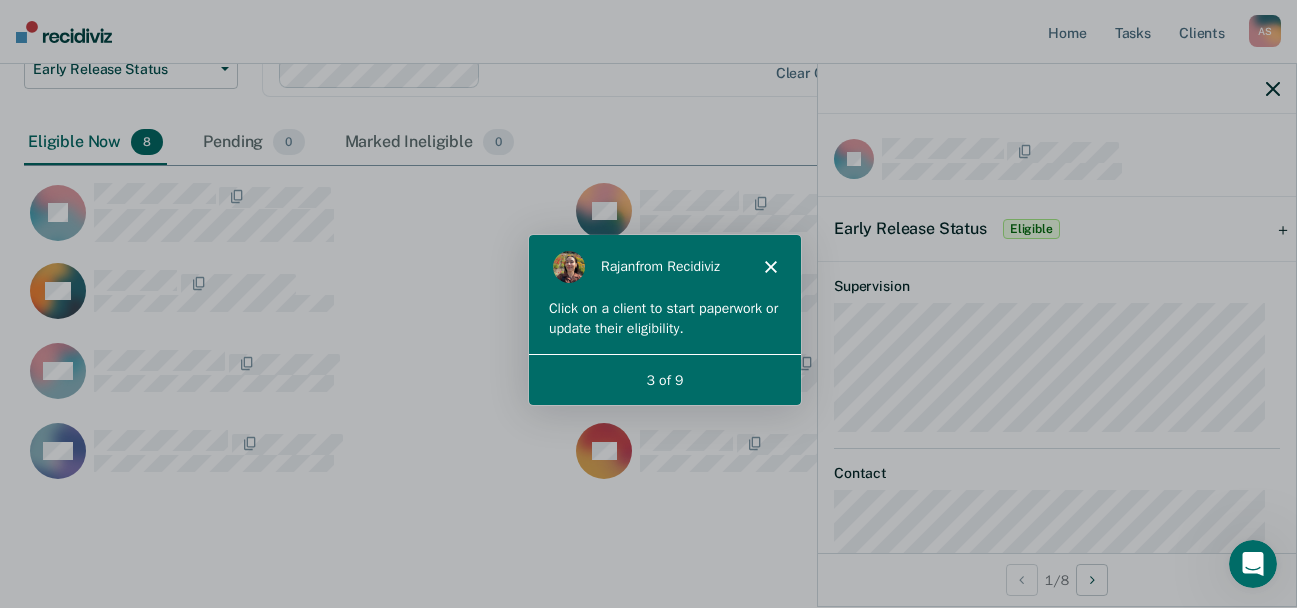click 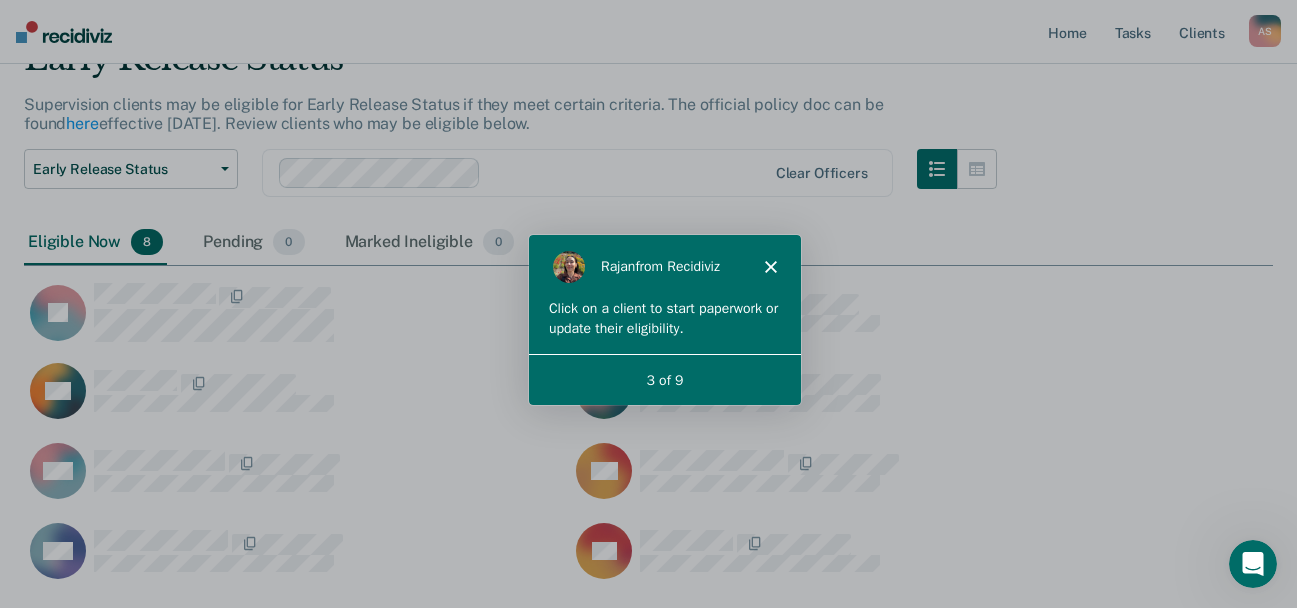 scroll, scrollTop: 200, scrollLeft: 0, axis: vertical 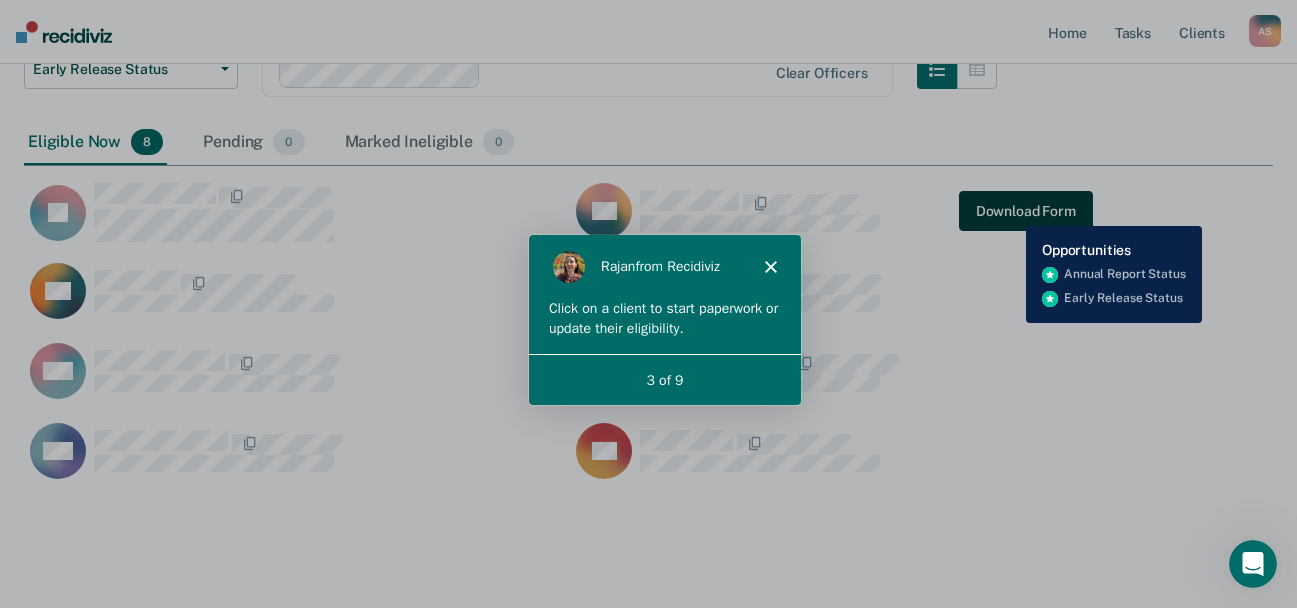 click on "Download Form" at bounding box center (1026, 211) 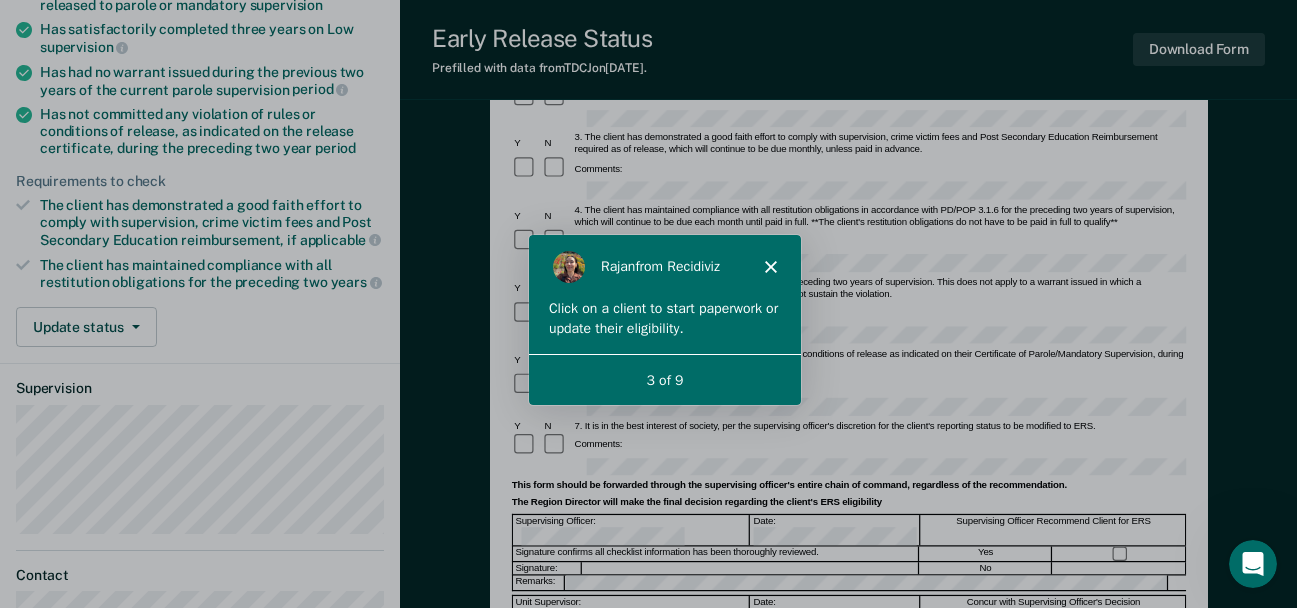 scroll, scrollTop: 300, scrollLeft: 0, axis: vertical 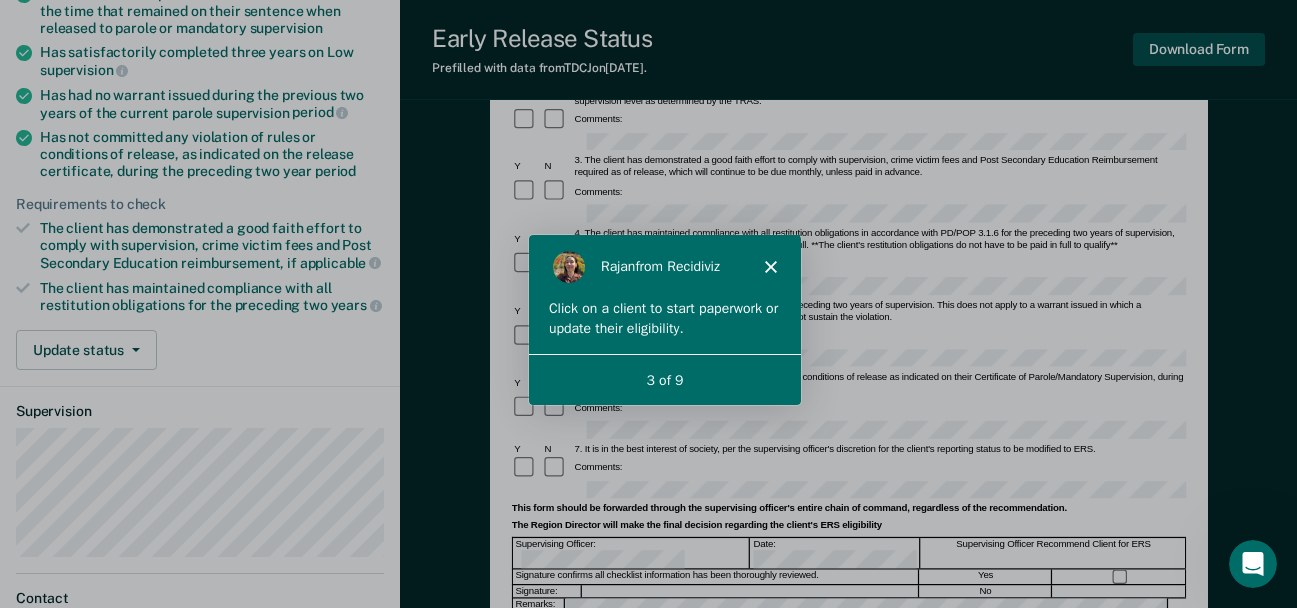 click on "Download Form" at bounding box center (1199, 49) 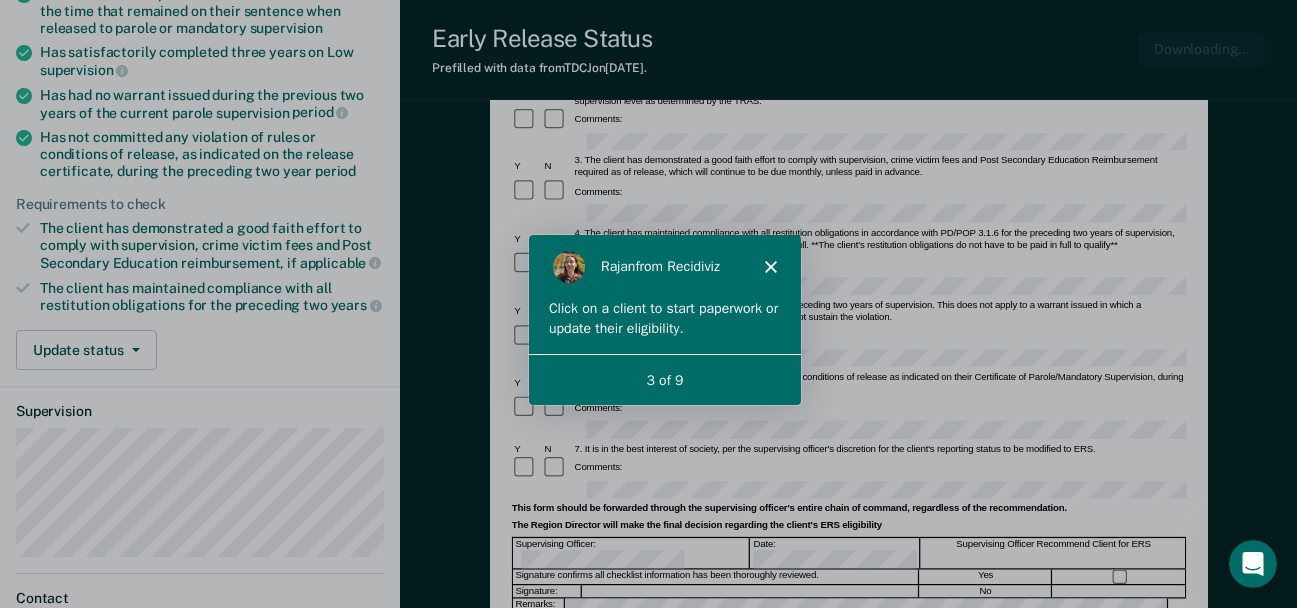 scroll, scrollTop: 0, scrollLeft: 0, axis: both 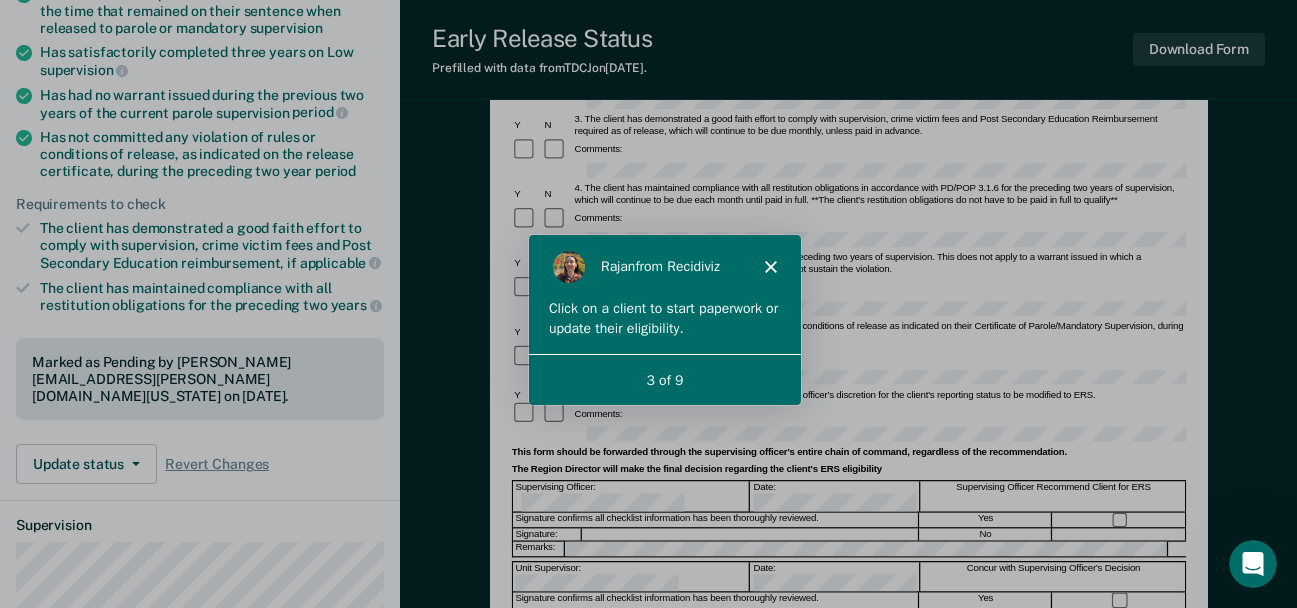 click on "[PERSON_NAME]  from Recidiviz" at bounding box center (663, 265) 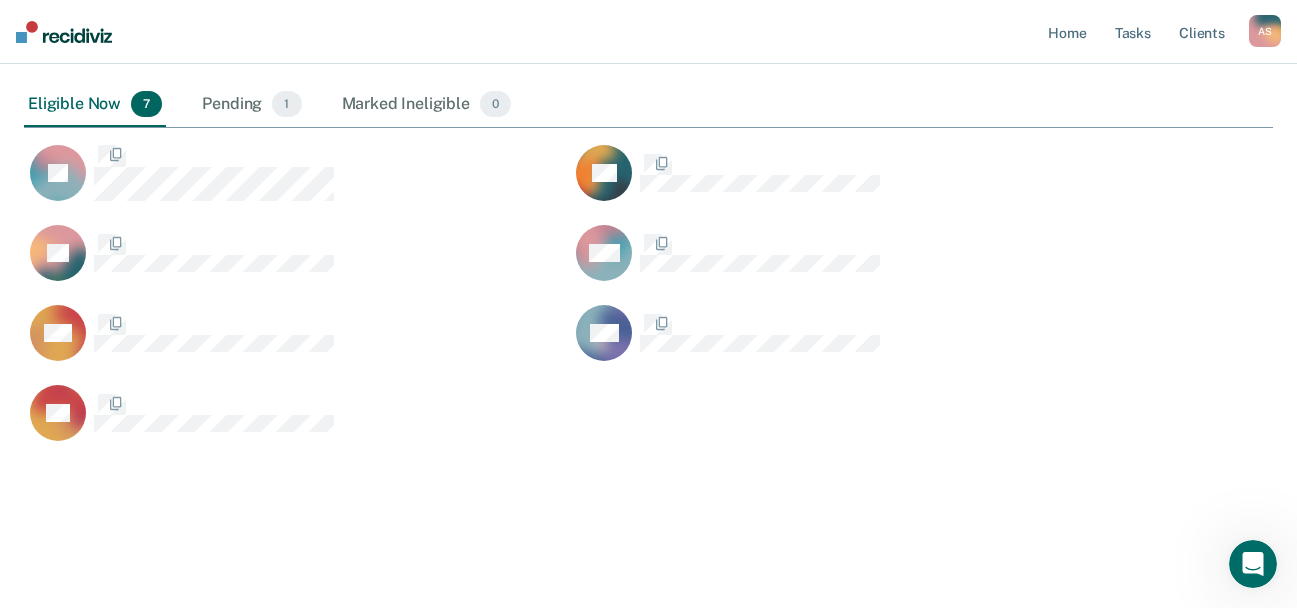scroll, scrollTop: 200, scrollLeft: 0, axis: vertical 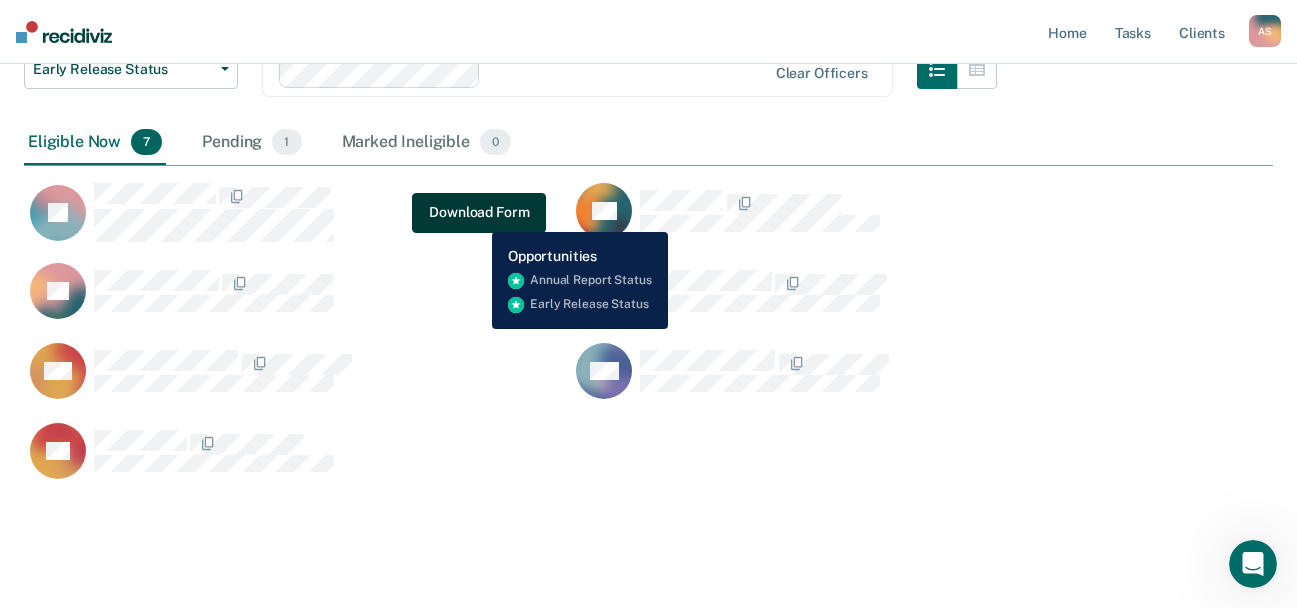 click on "Download Form" at bounding box center [479, 212] 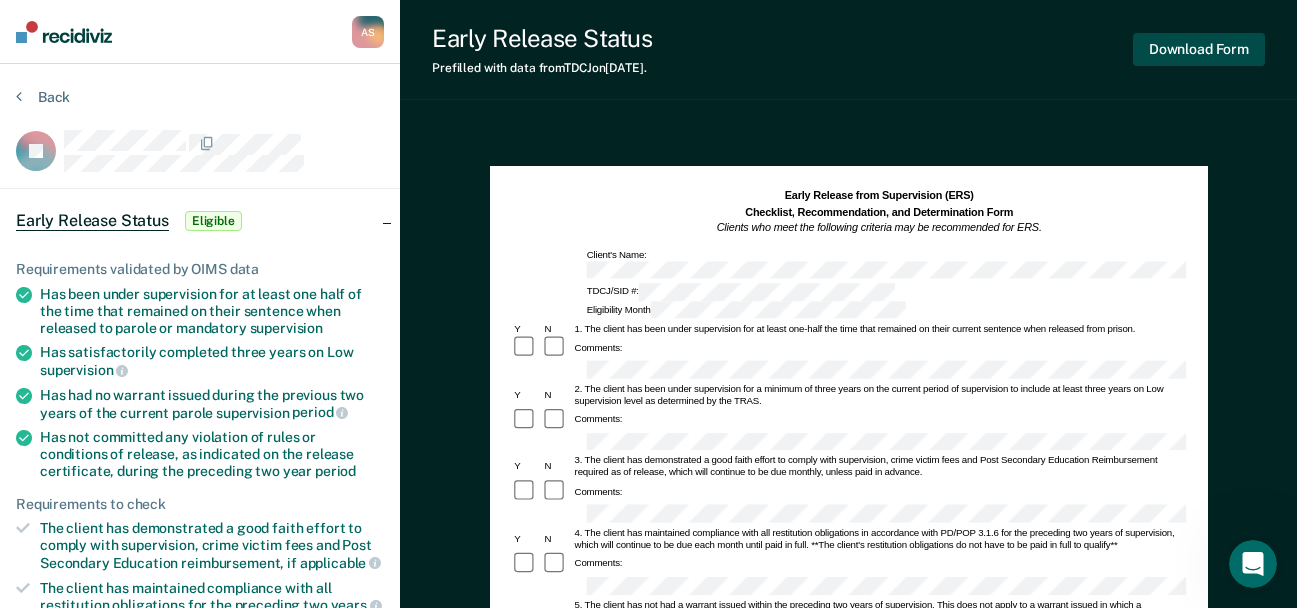 click on "Download Form" at bounding box center (1199, 49) 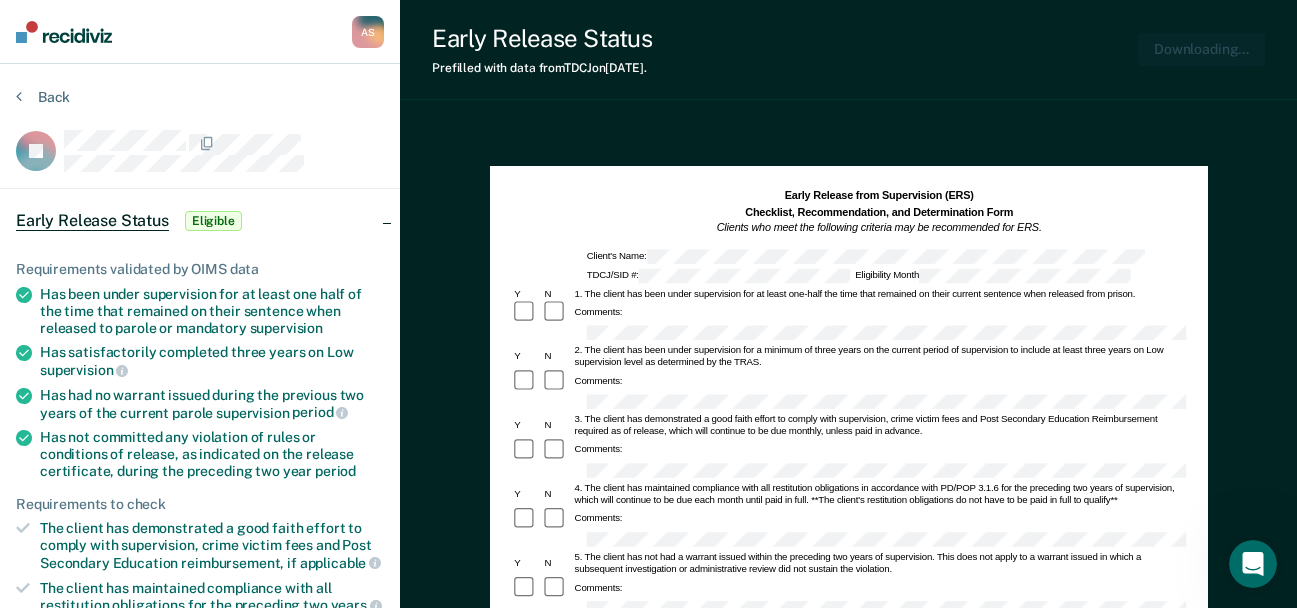 scroll, scrollTop: 0, scrollLeft: 0, axis: both 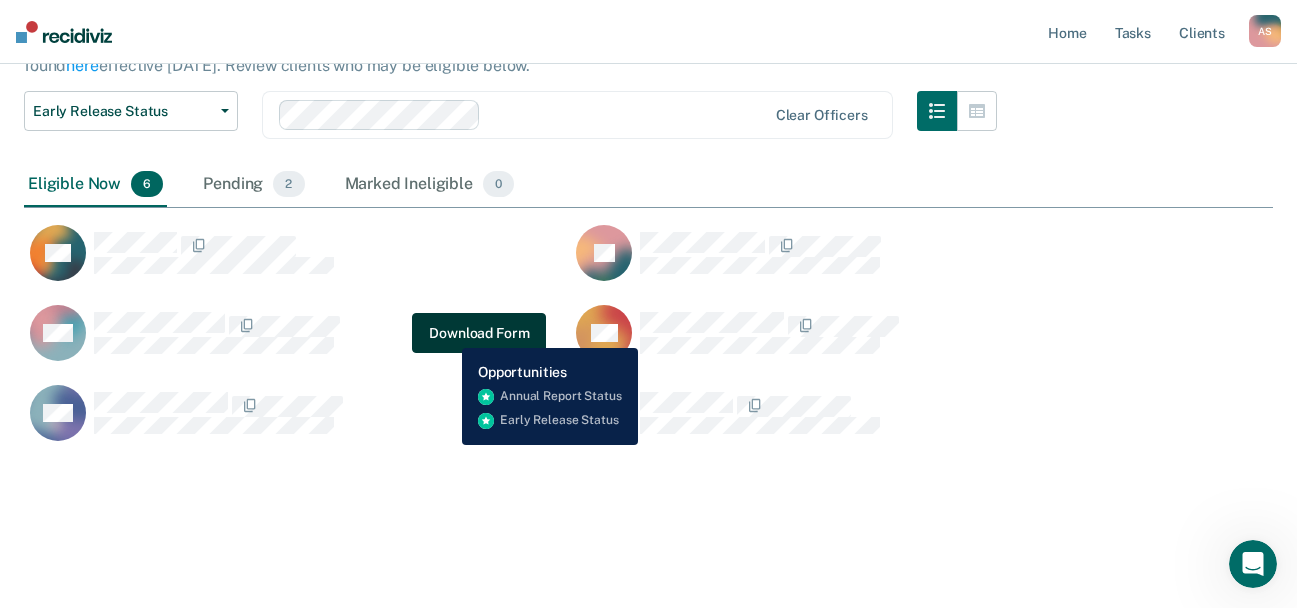 click on "Download Form" at bounding box center [479, 333] 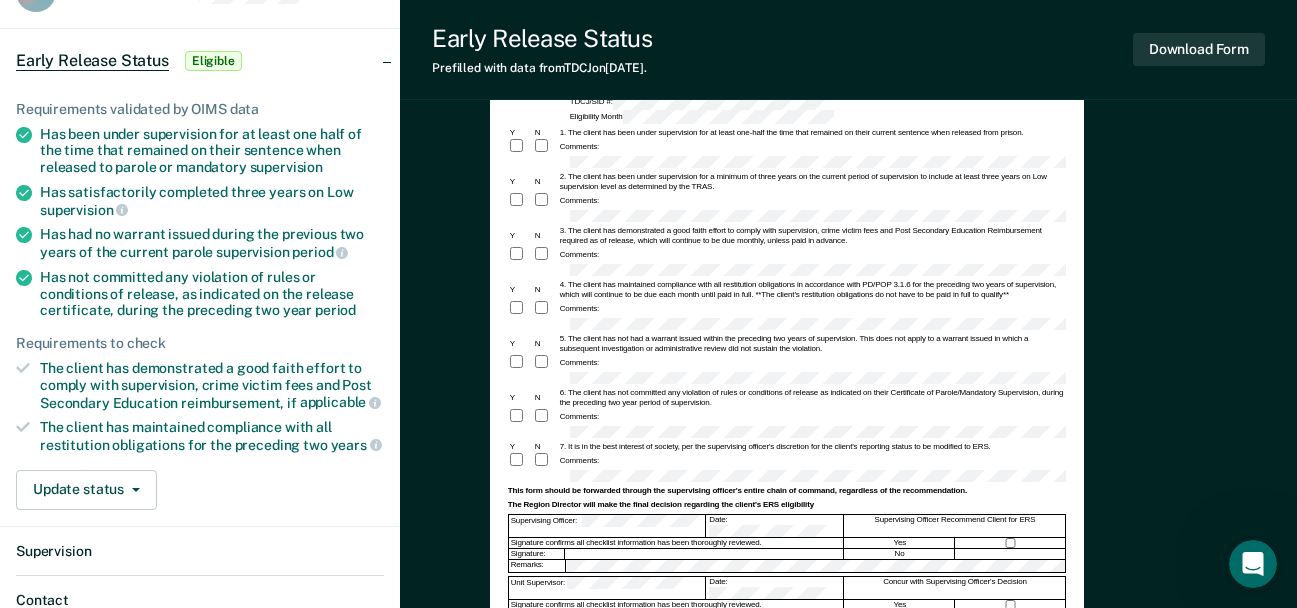 scroll, scrollTop: 0, scrollLeft: 0, axis: both 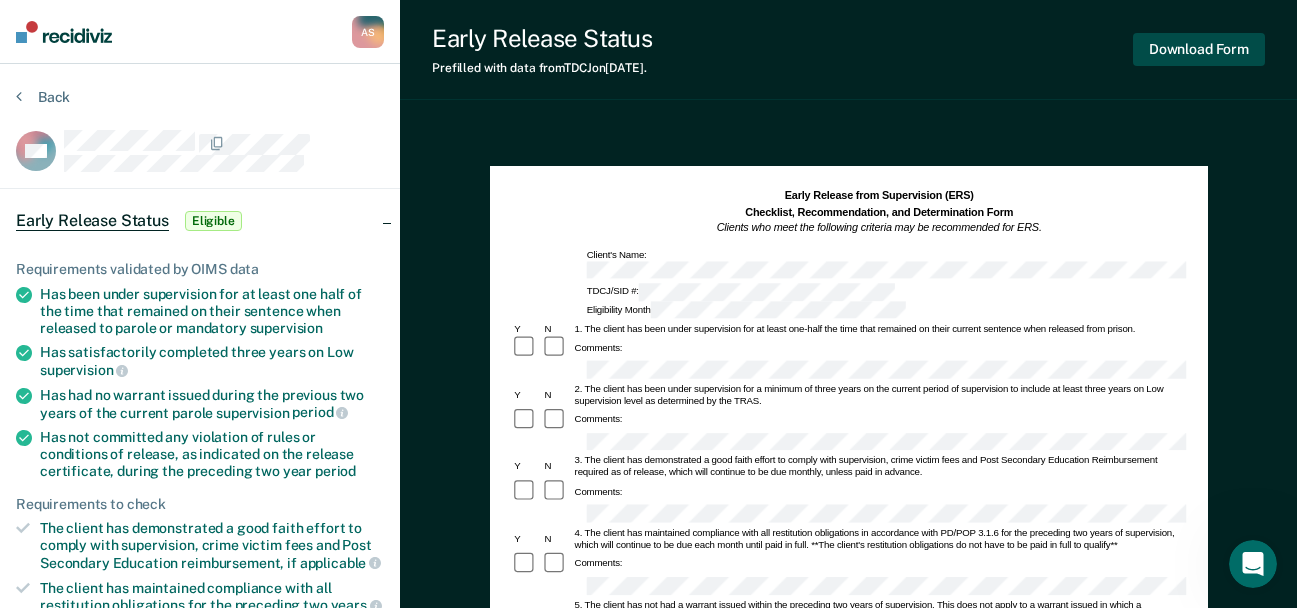 click on "Download Form" at bounding box center (1199, 49) 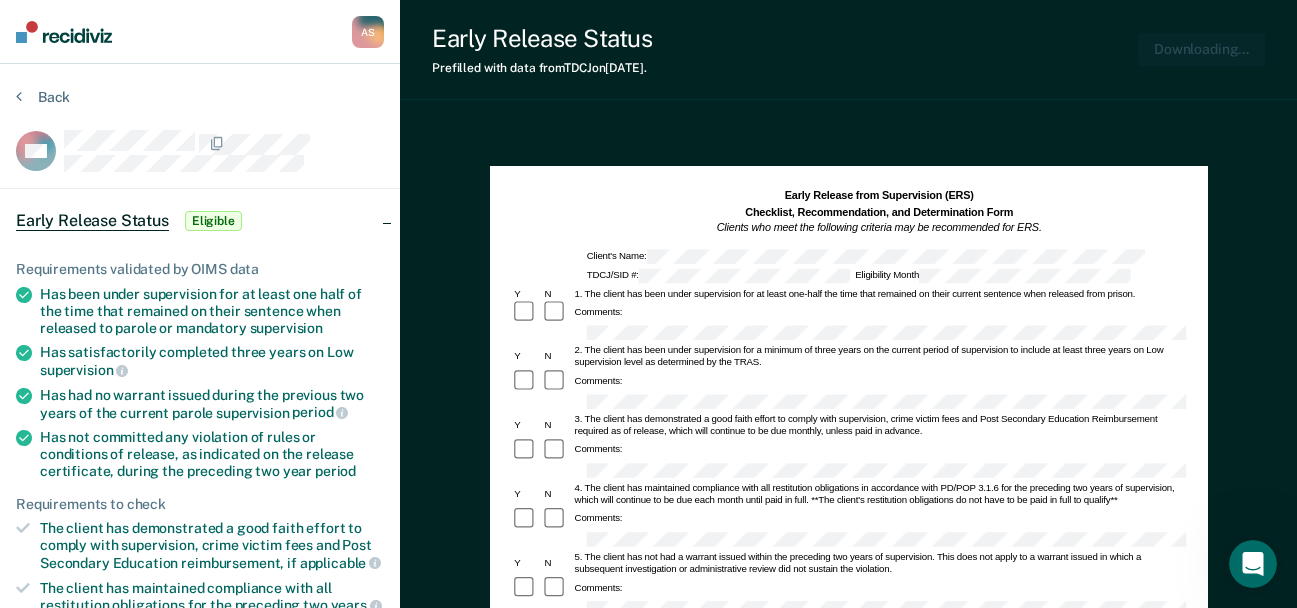 scroll, scrollTop: 0, scrollLeft: 0, axis: both 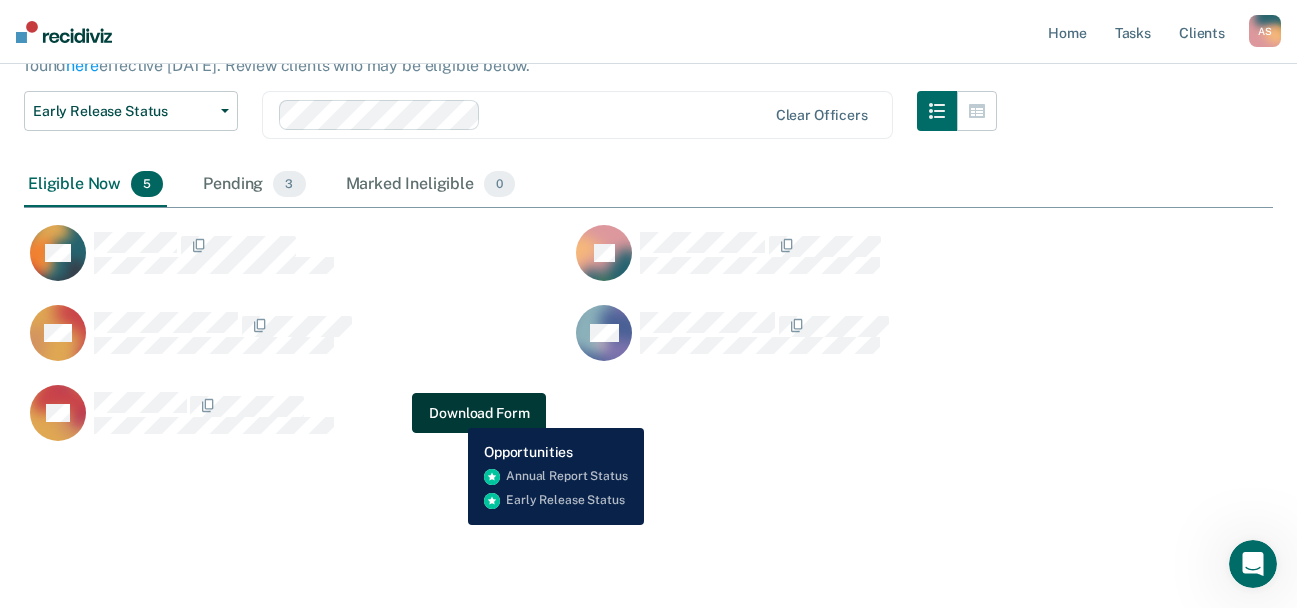 click on "Download Form" at bounding box center [479, 413] 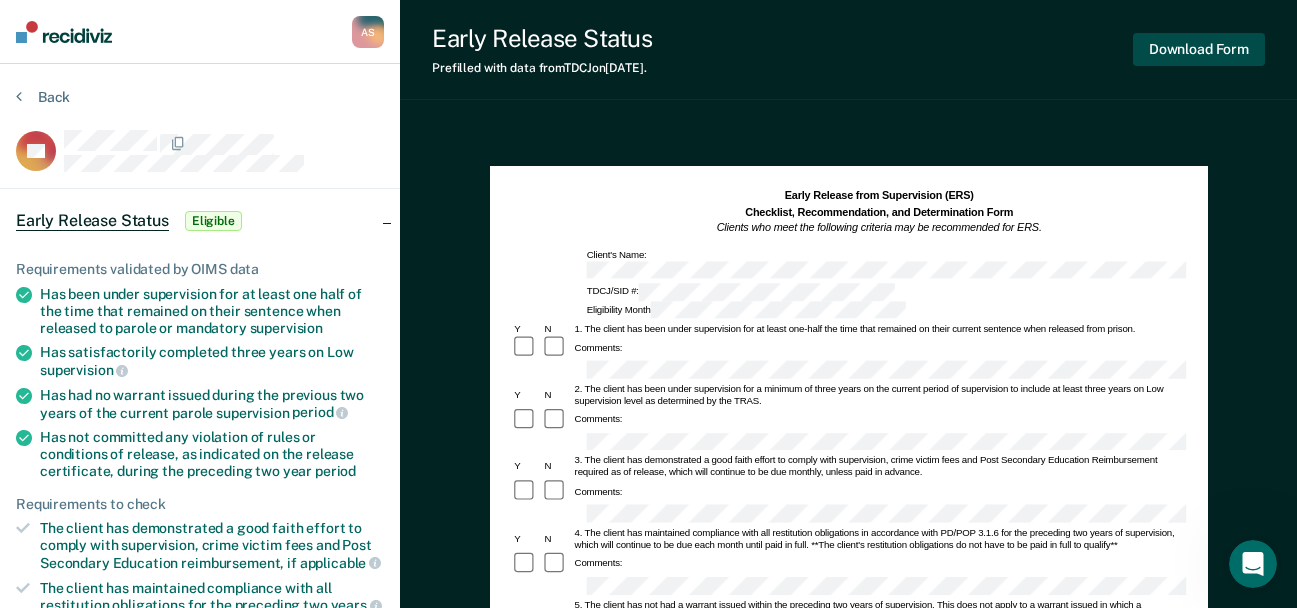 click on "Download Form" at bounding box center (1199, 49) 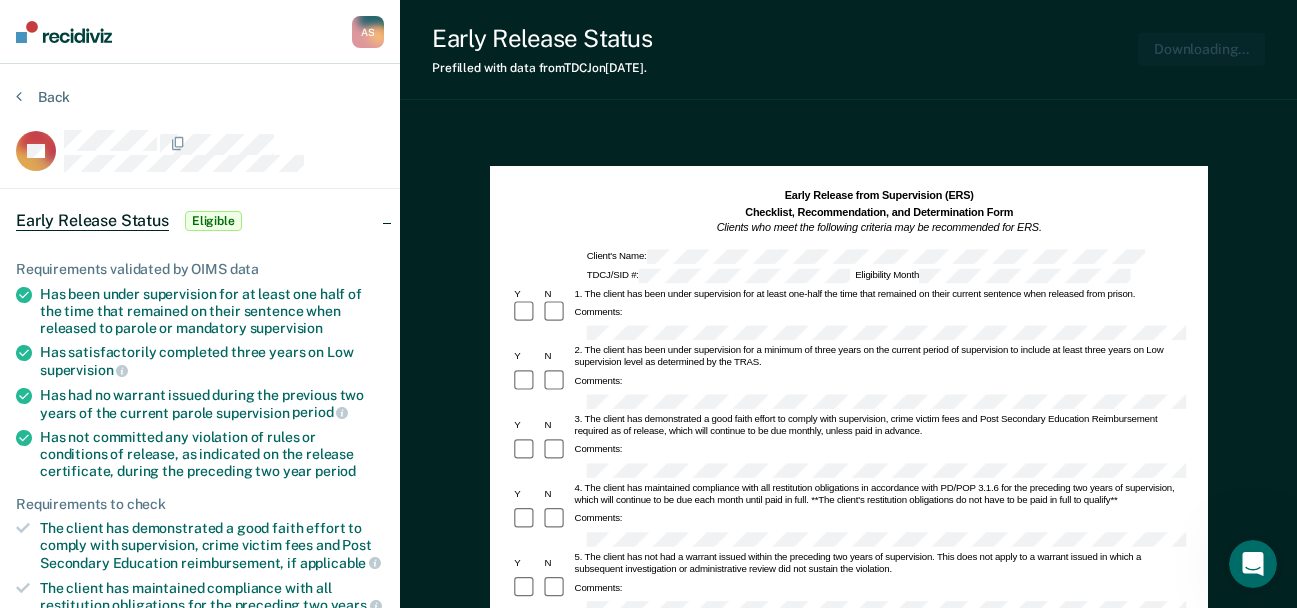 scroll, scrollTop: 0, scrollLeft: 0, axis: both 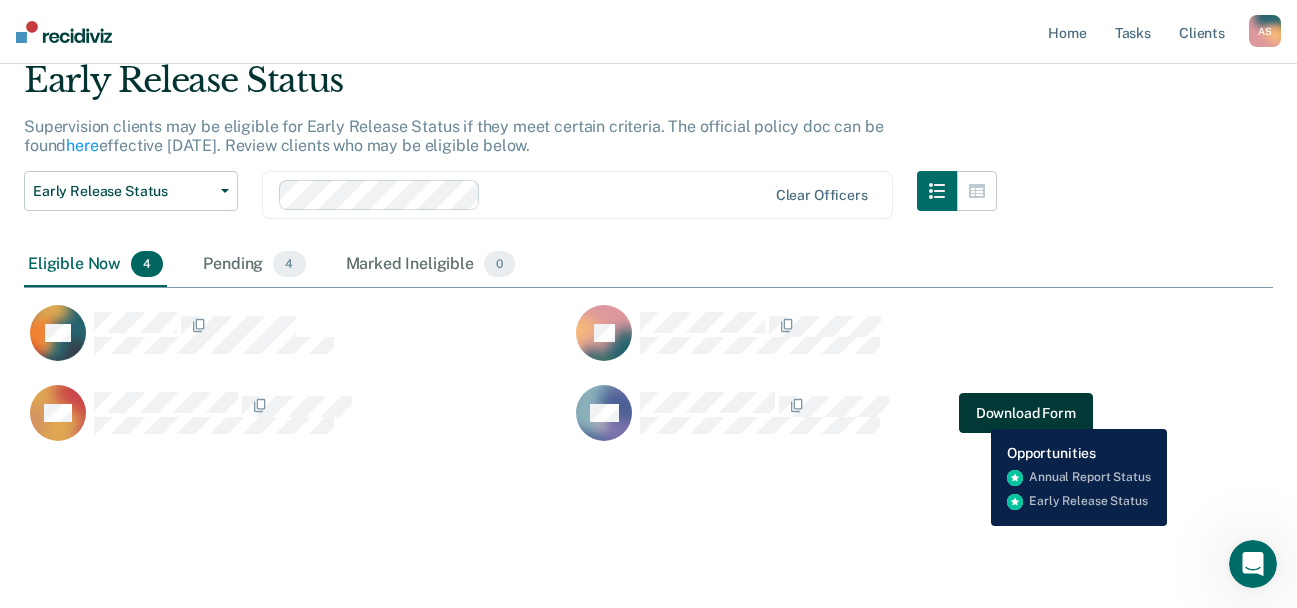 click on "Download Form" at bounding box center [1026, 413] 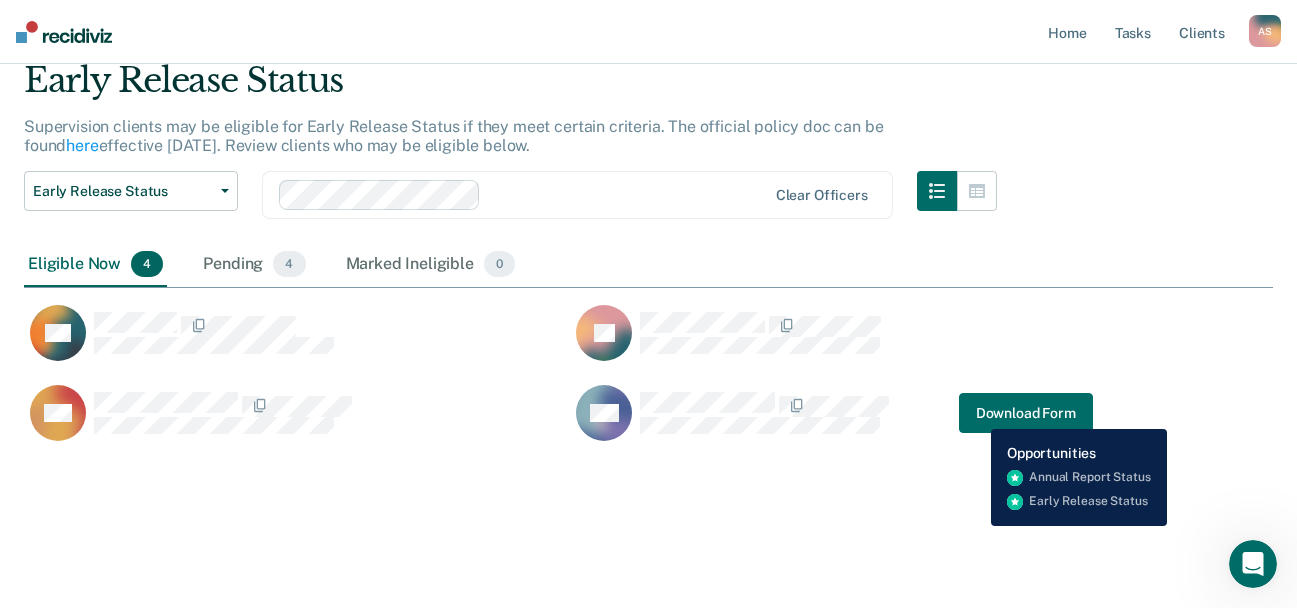 scroll, scrollTop: 0, scrollLeft: 0, axis: both 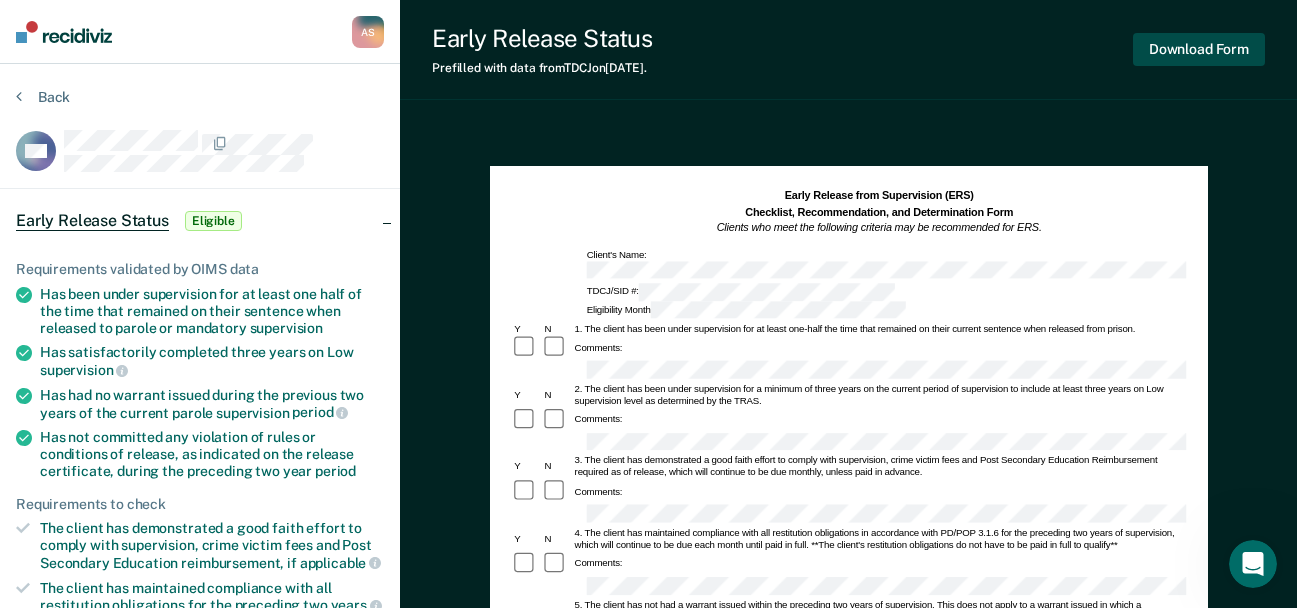 click on "Download Form" at bounding box center [1199, 49] 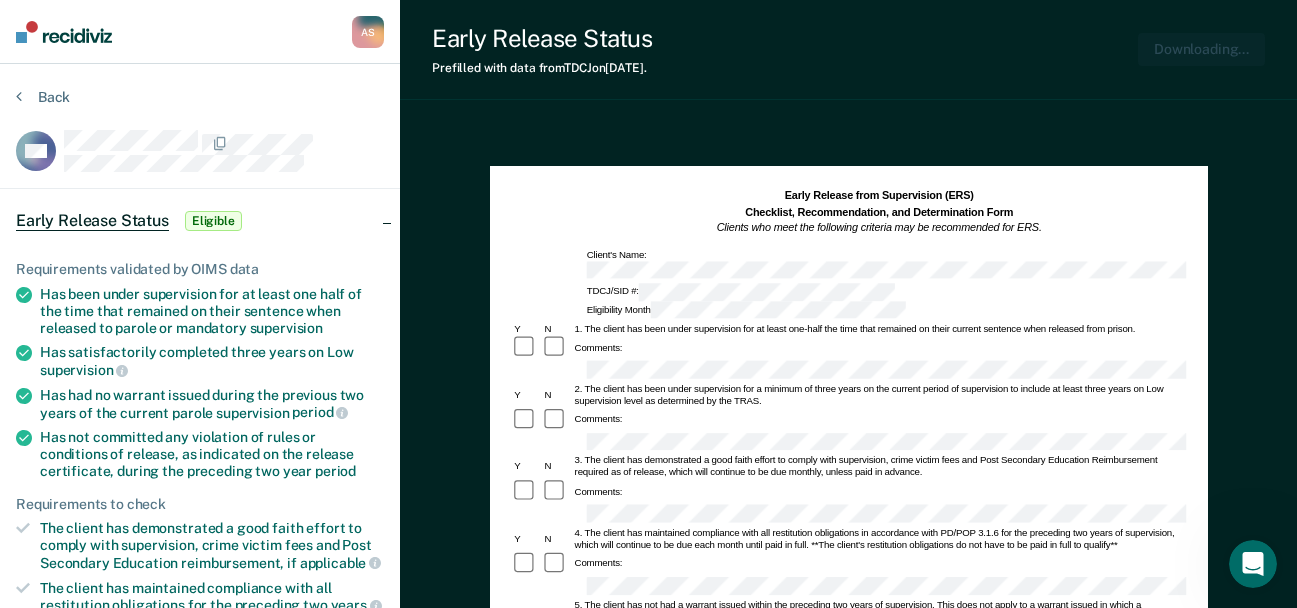 scroll, scrollTop: 0, scrollLeft: 0, axis: both 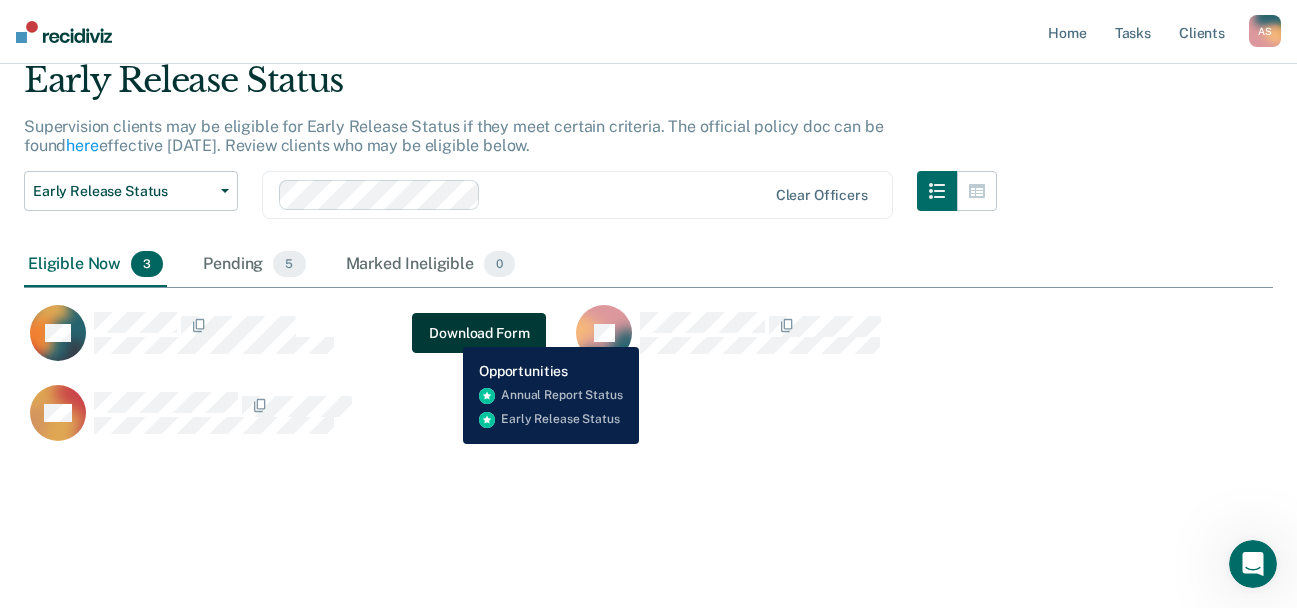 click on "Download Form" at bounding box center [479, 333] 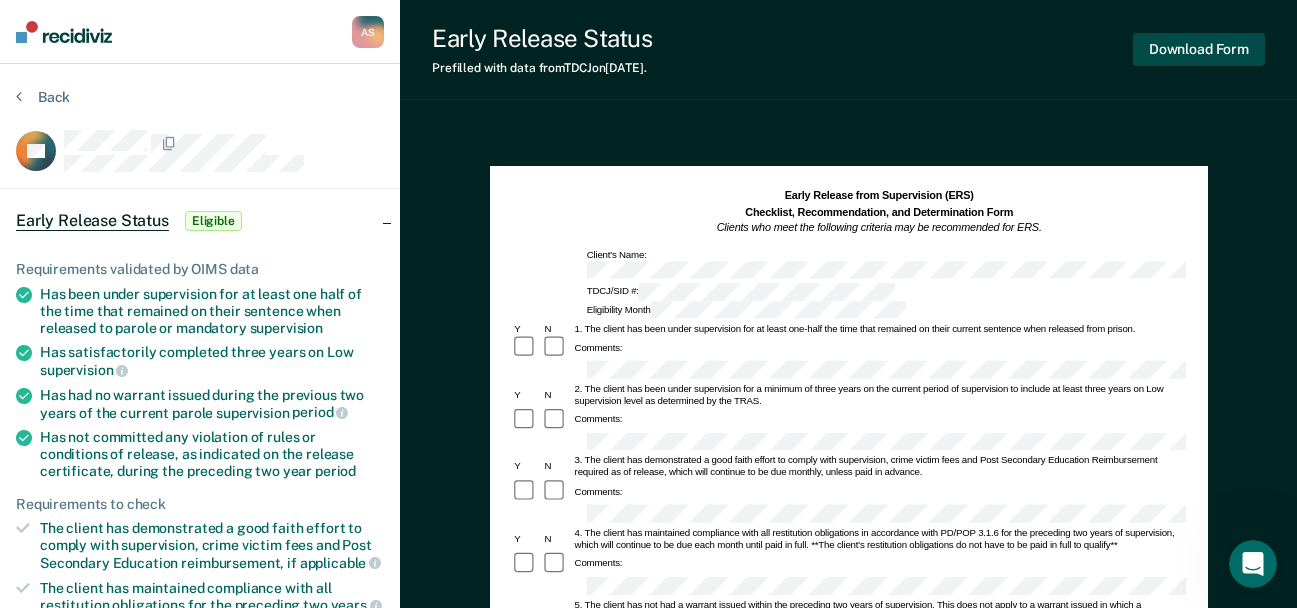 click on "Download Form" at bounding box center [1199, 49] 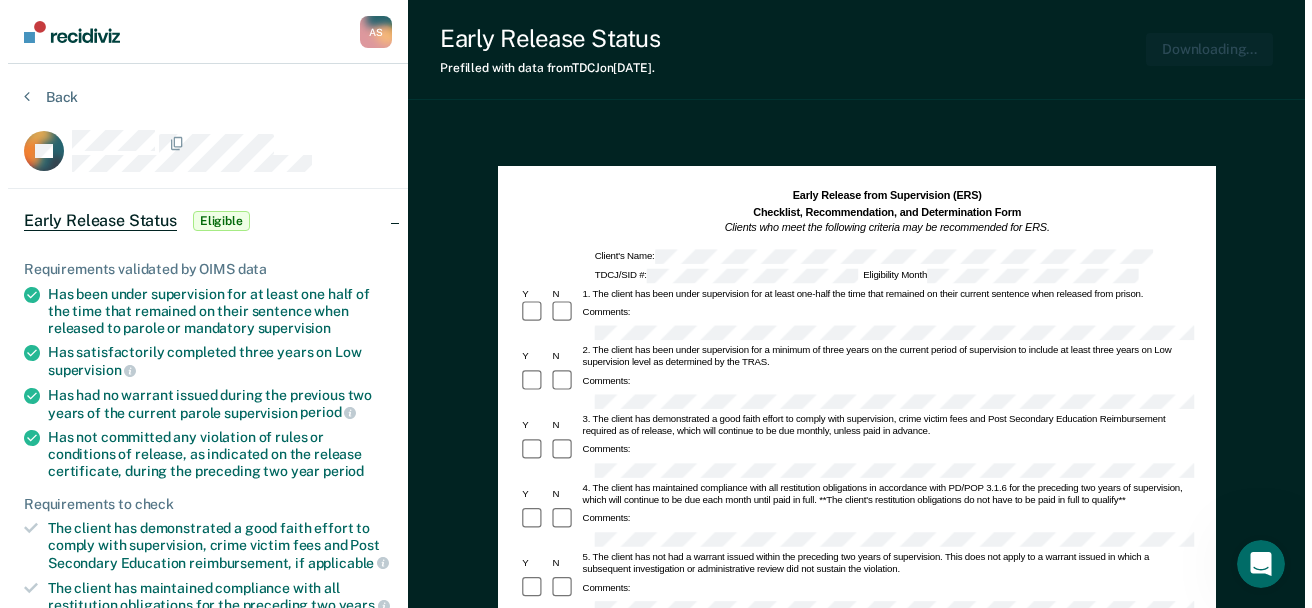 scroll, scrollTop: 0, scrollLeft: 0, axis: both 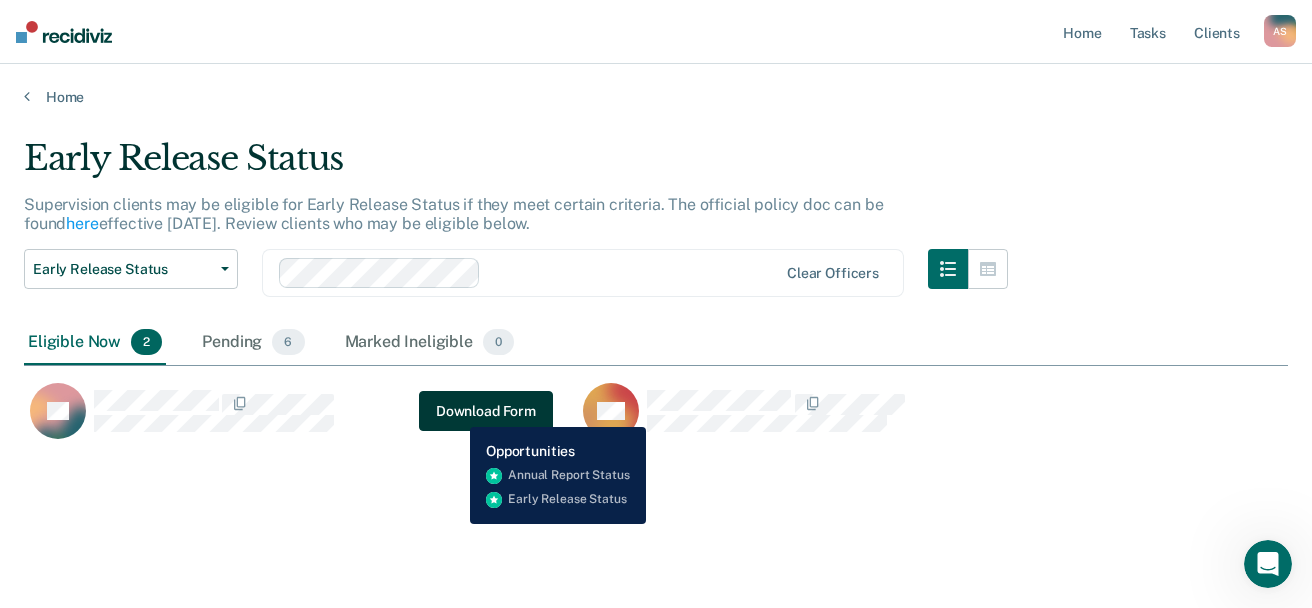 click on "Download Form" at bounding box center (486, 411) 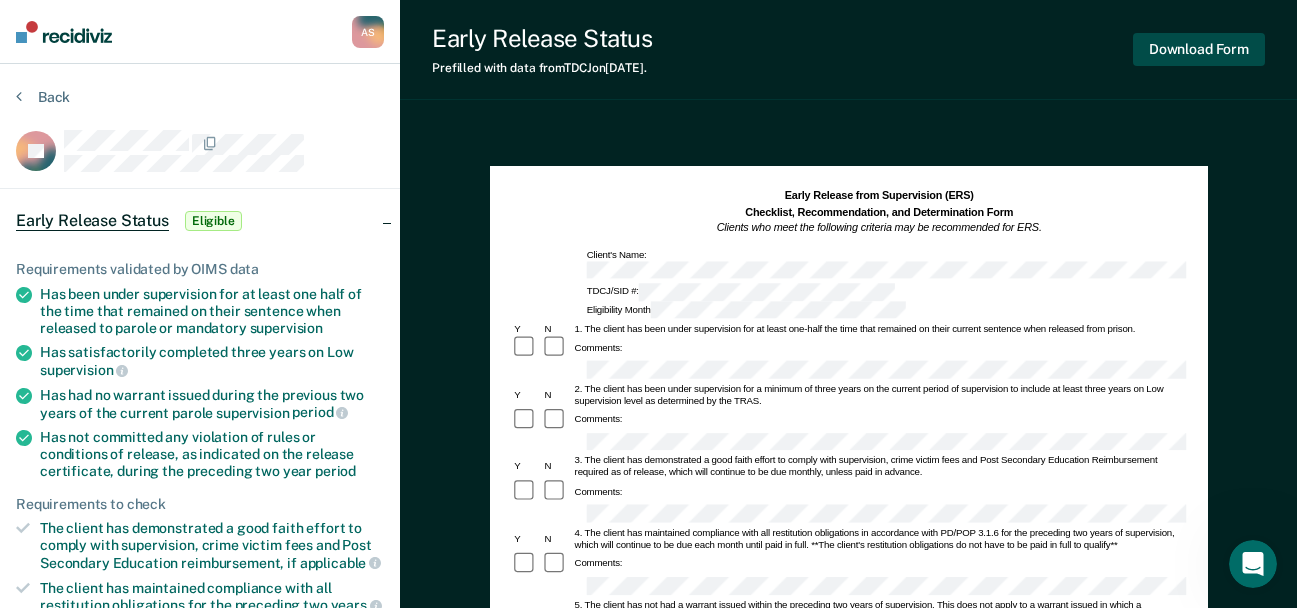 click on "Download Form" at bounding box center [1199, 49] 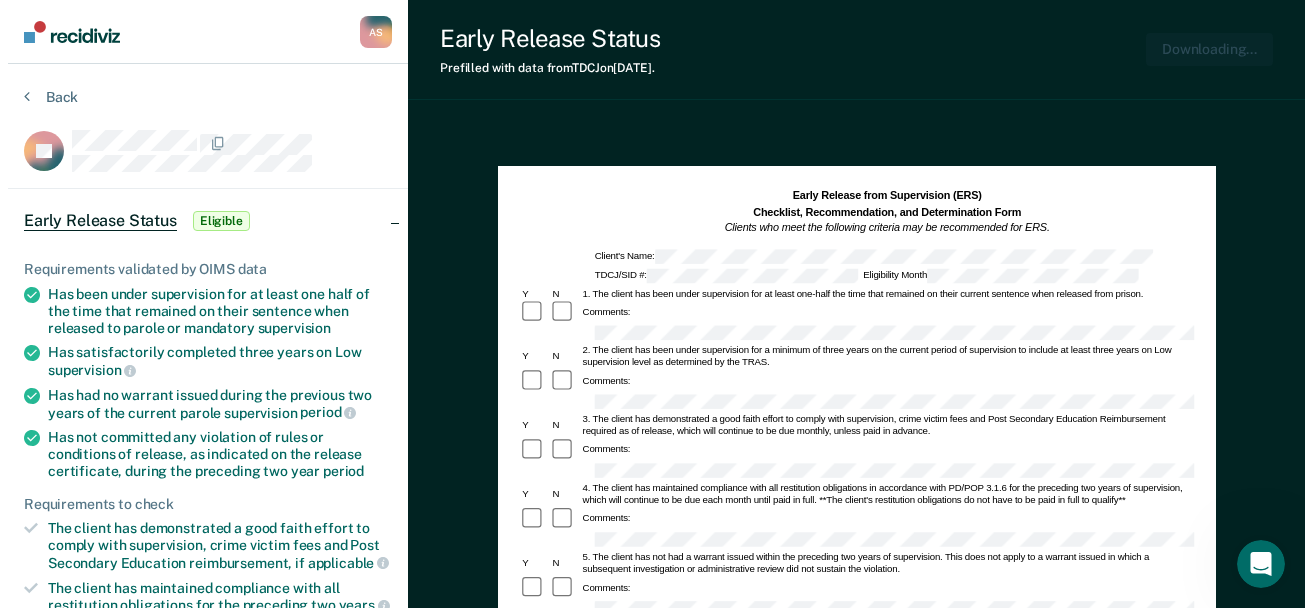 scroll, scrollTop: 0, scrollLeft: 0, axis: both 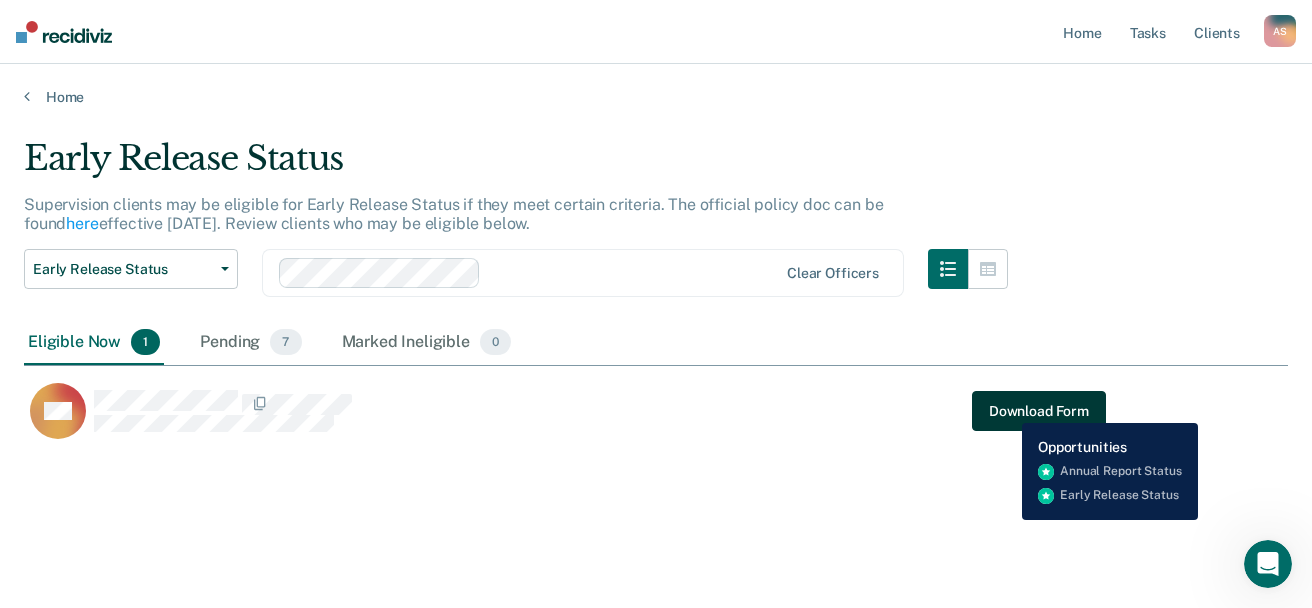 click on "Download Form" at bounding box center [1039, 411] 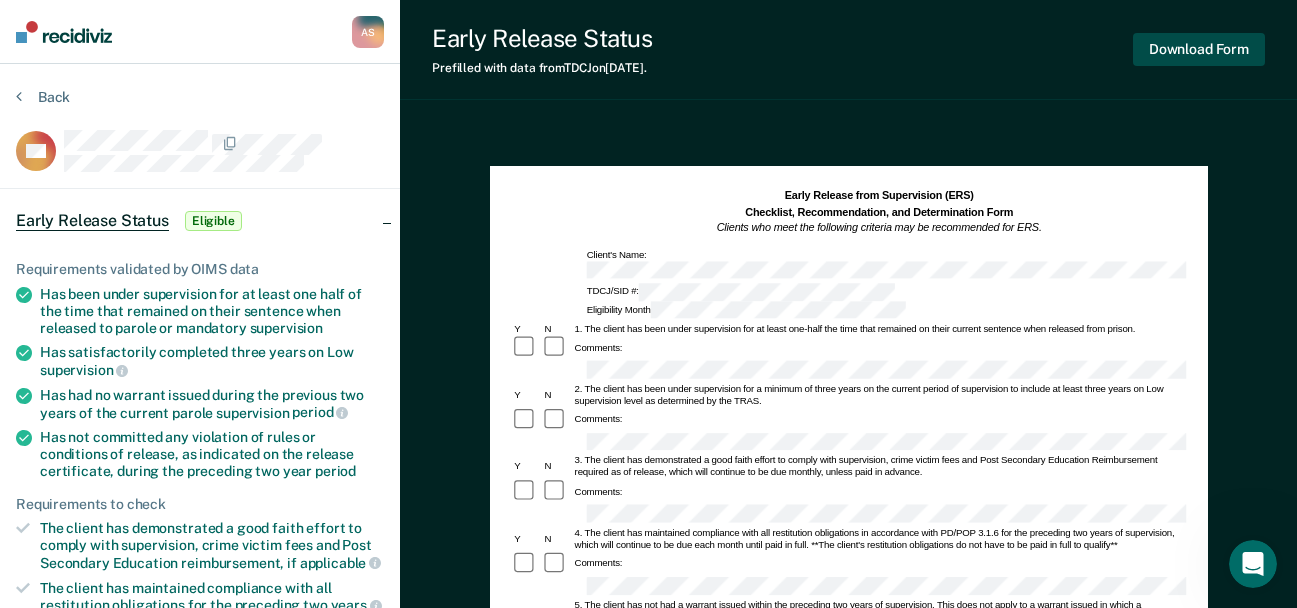 click on "Download Form" at bounding box center [1199, 49] 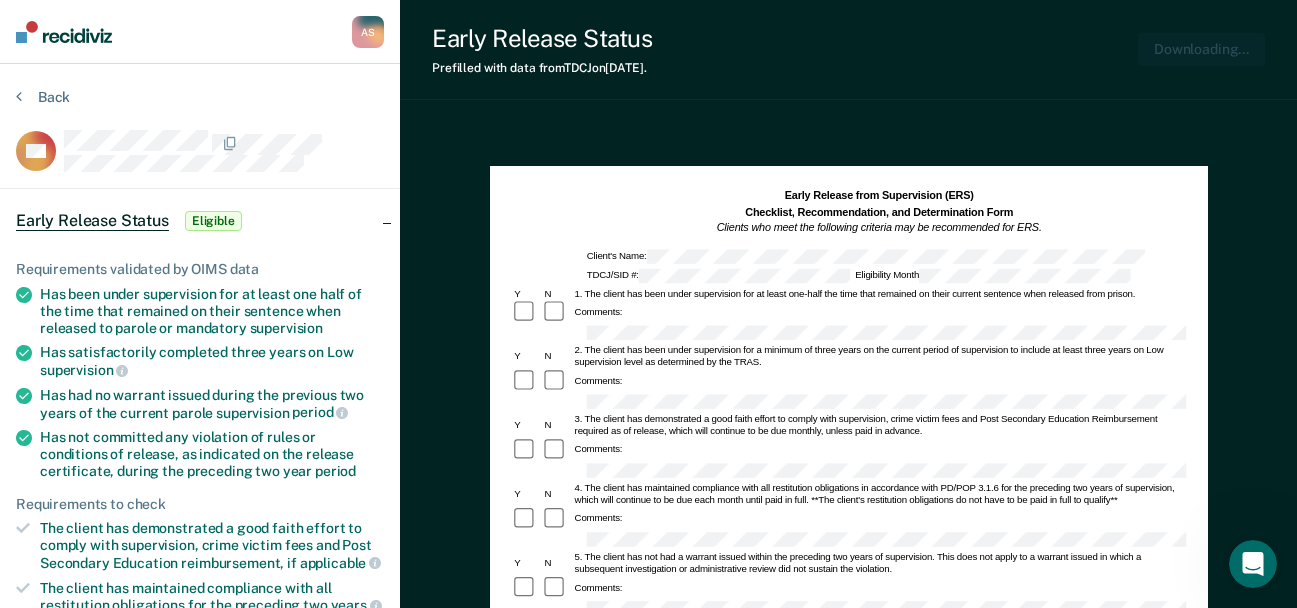 scroll, scrollTop: 0, scrollLeft: 0, axis: both 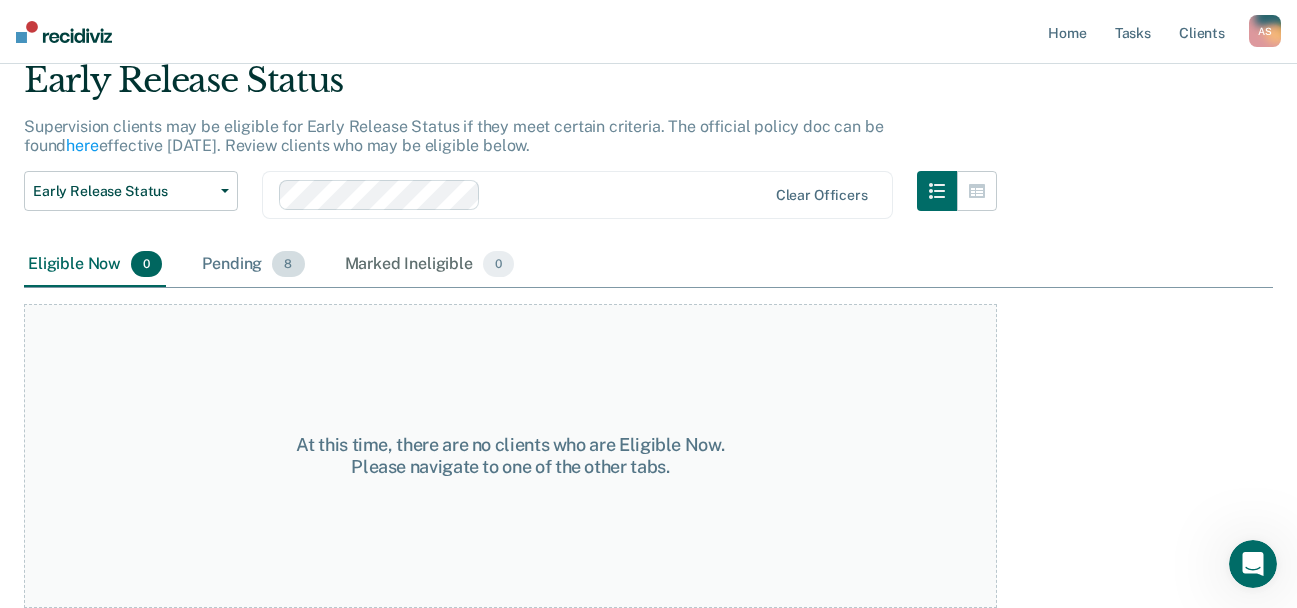 click on "Pending 8" at bounding box center [253, 265] 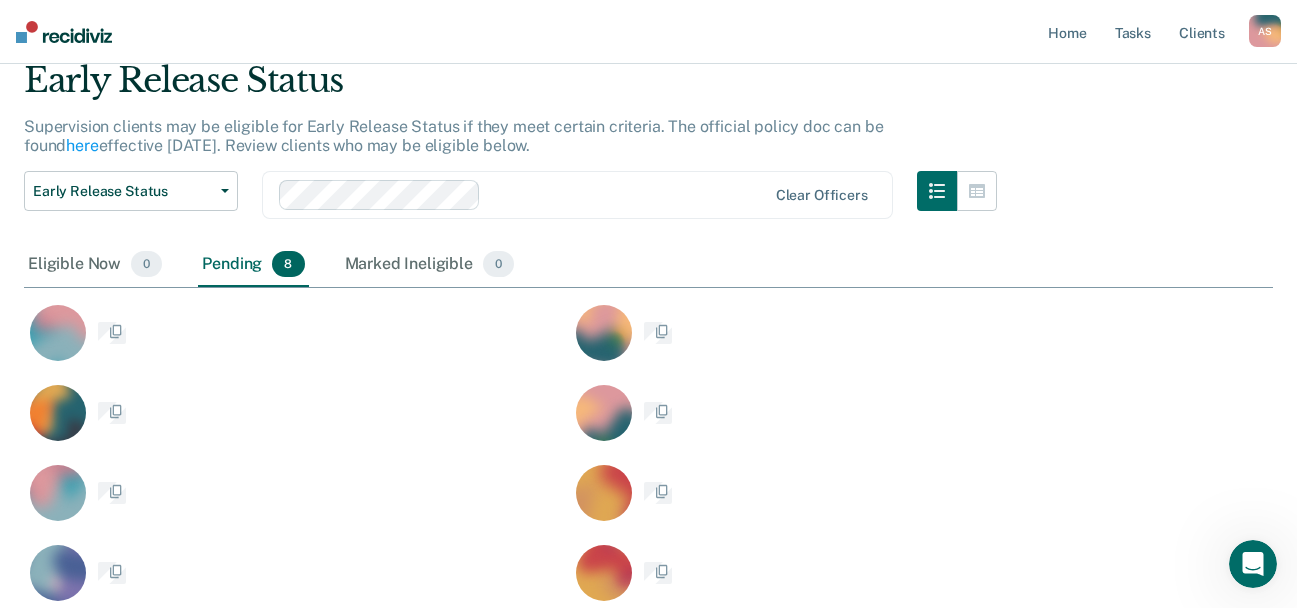 scroll, scrollTop: 0, scrollLeft: 0, axis: both 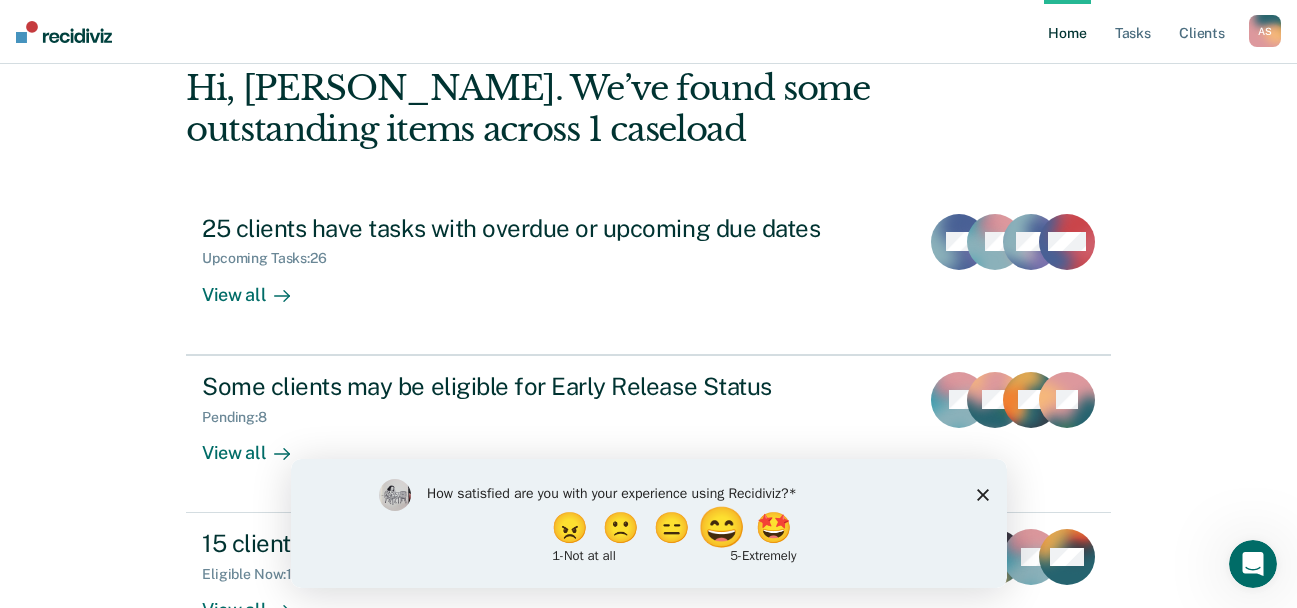 click on "😄" at bounding box center [723, 527] 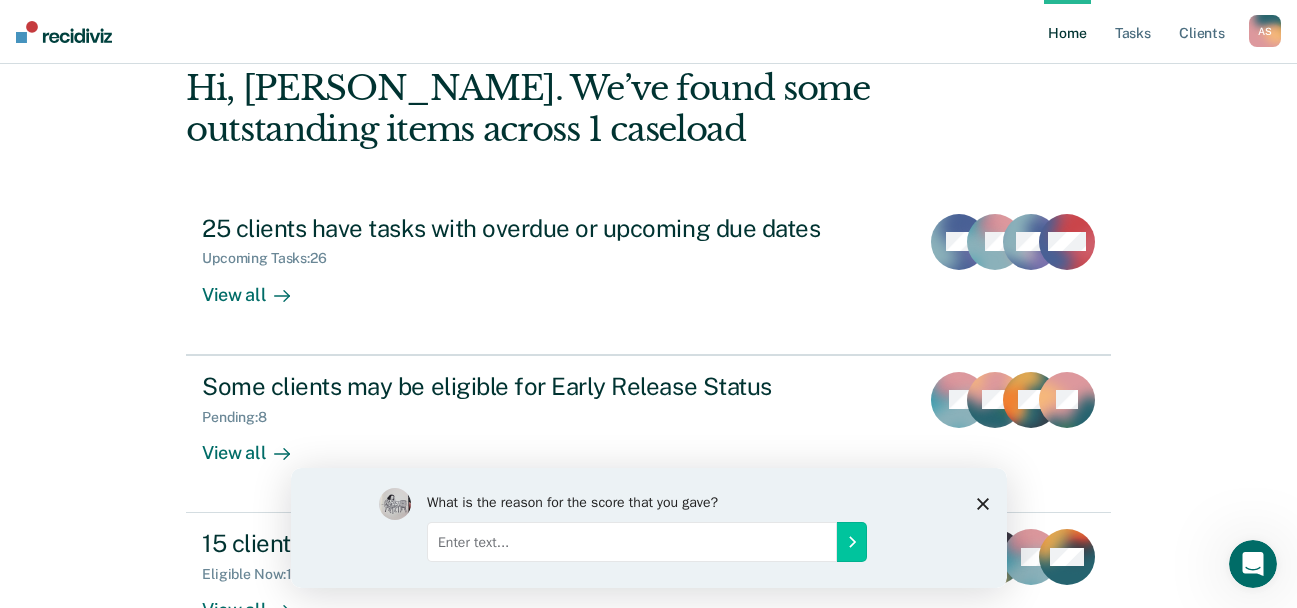 click 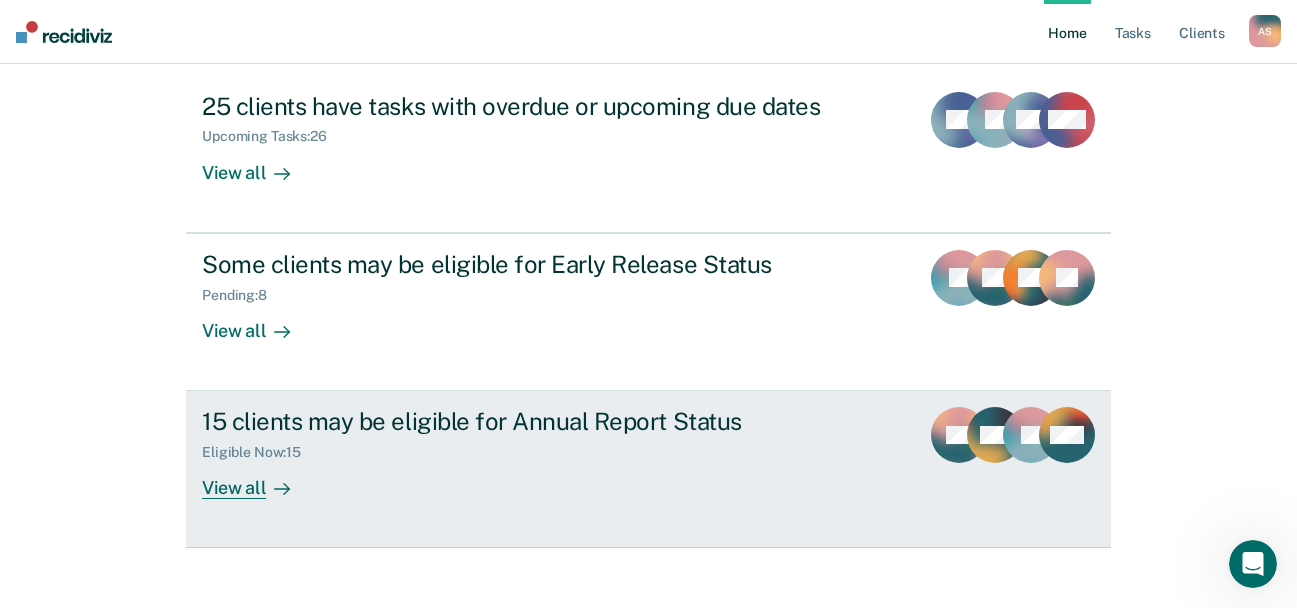 scroll, scrollTop: 242, scrollLeft: 0, axis: vertical 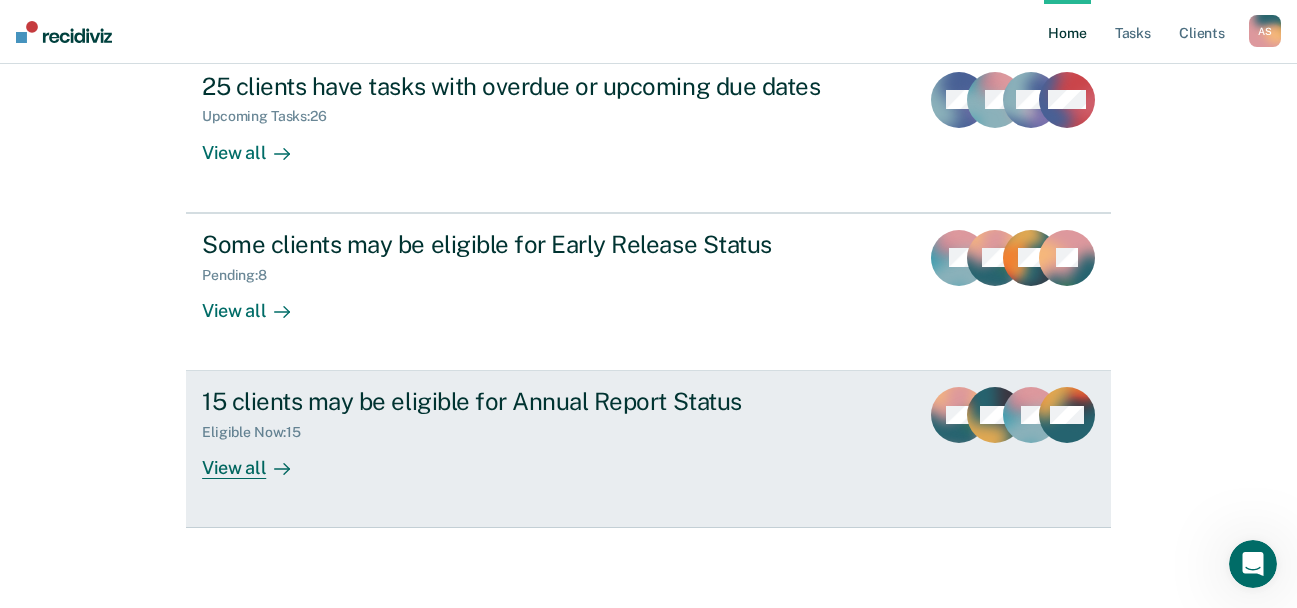 click on "View all" at bounding box center [258, 460] 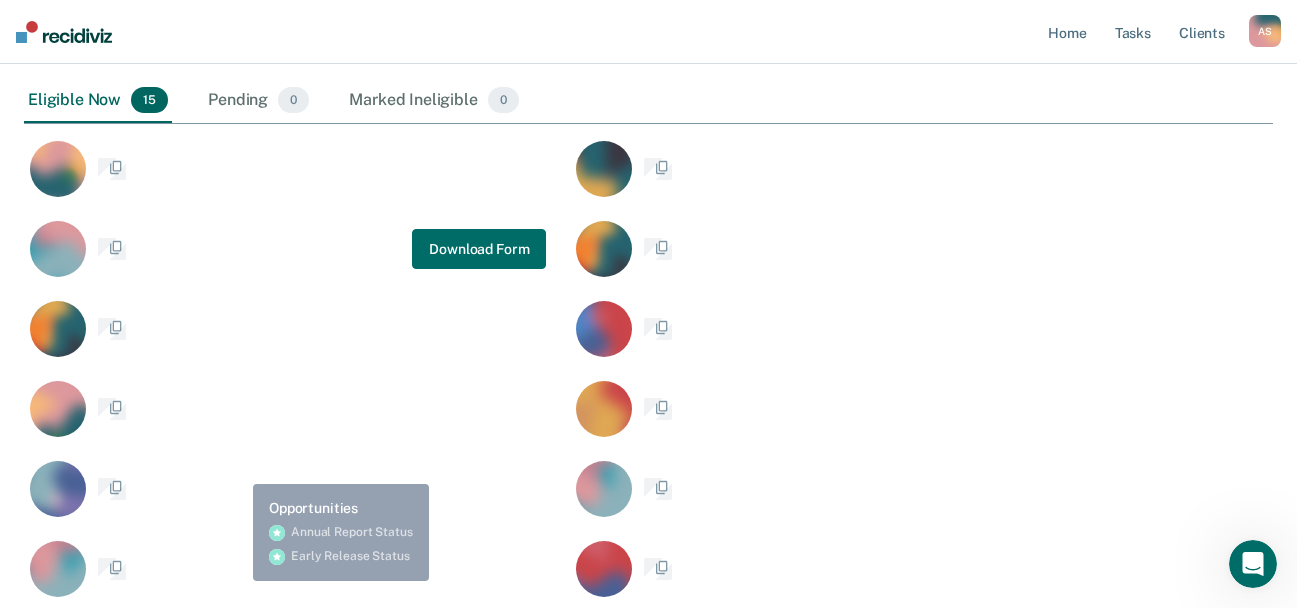 scroll, scrollTop: 0, scrollLeft: 0, axis: both 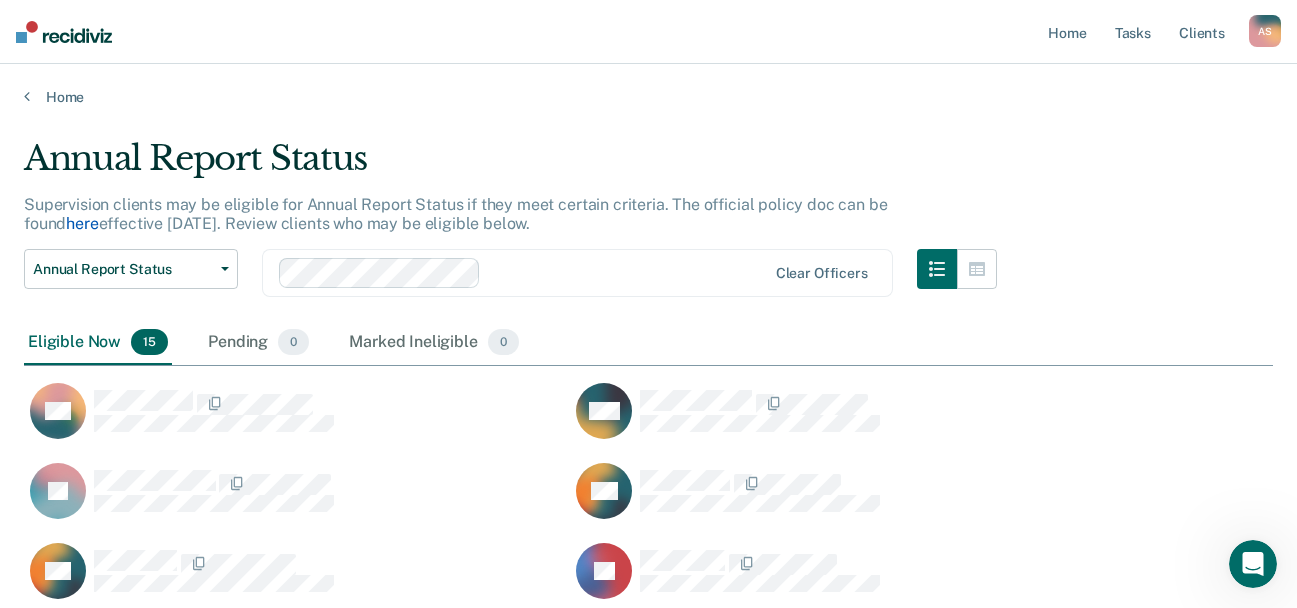 click on "here" at bounding box center [82, 223] 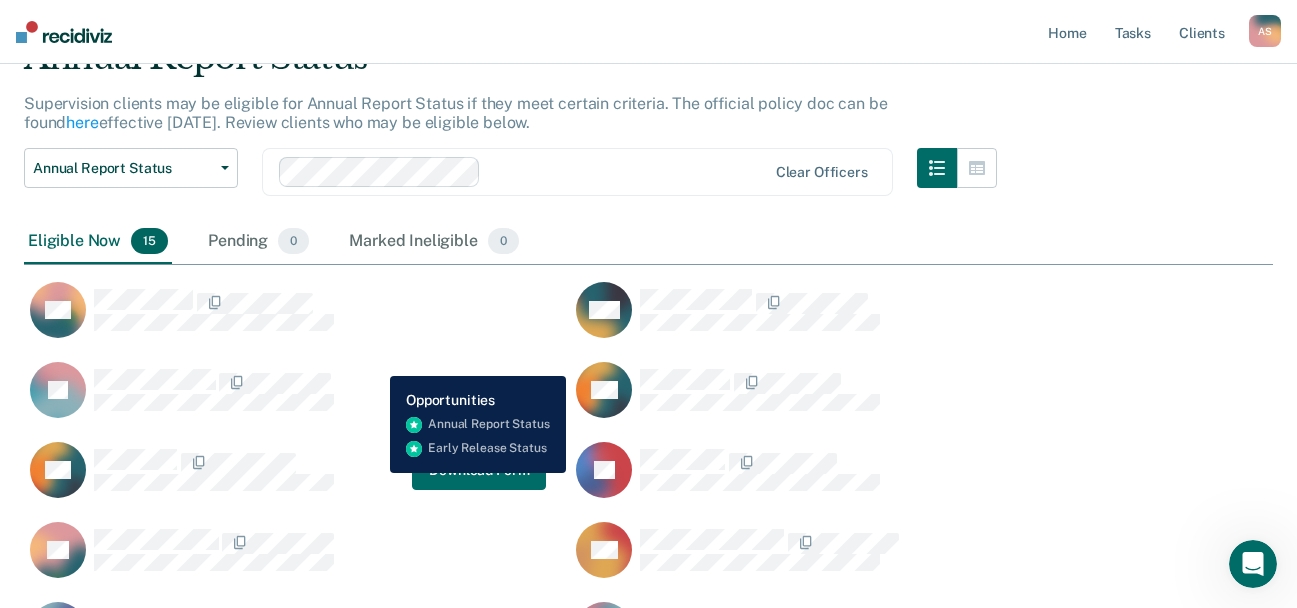 scroll, scrollTop: 100, scrollLeft: 0, axis: vertical 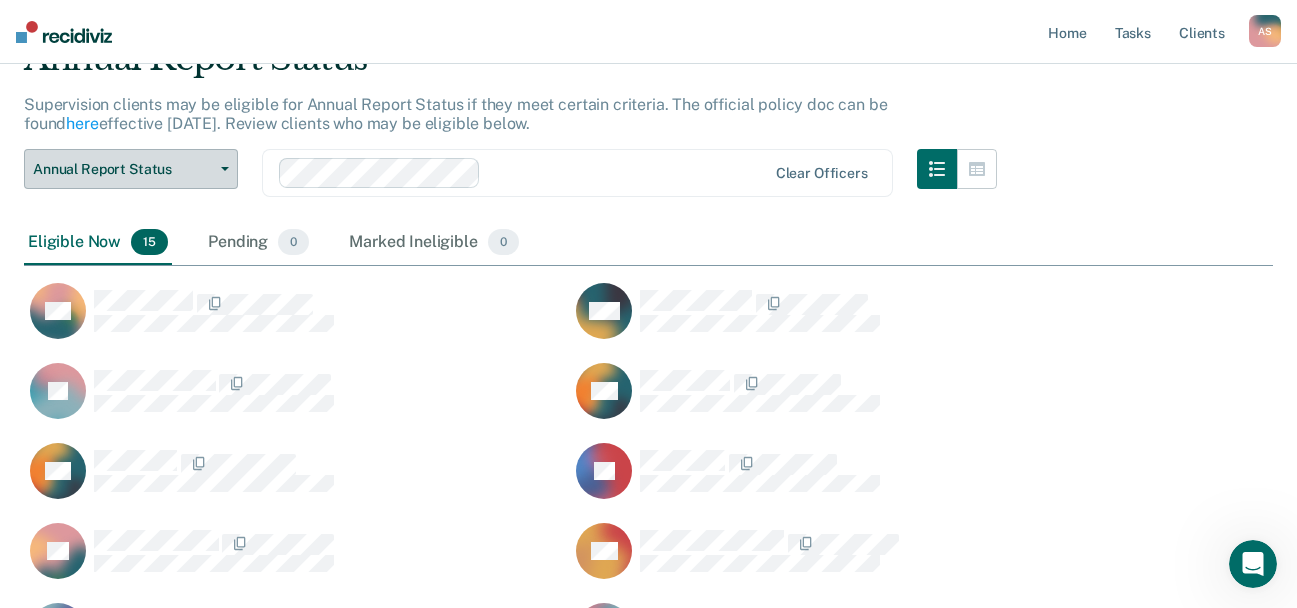 click 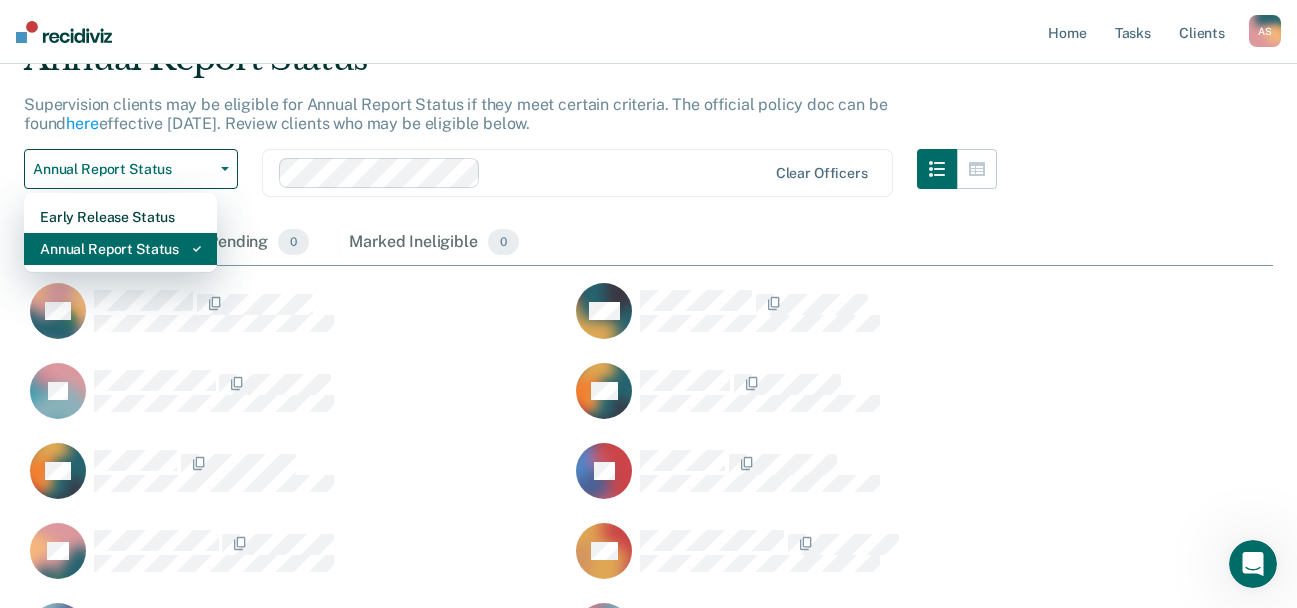 click on "Annual Report Status" at bounding box center [120, 249] 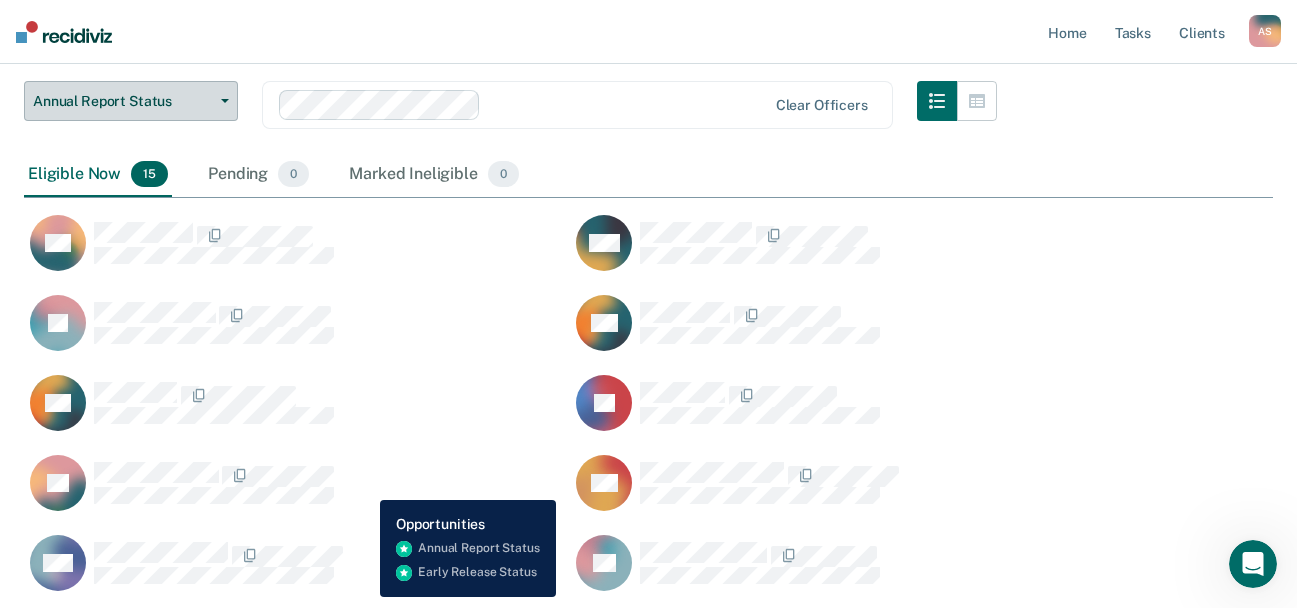 scroll, scrollTop: 200, scrollLeft: 0, axis: vertical 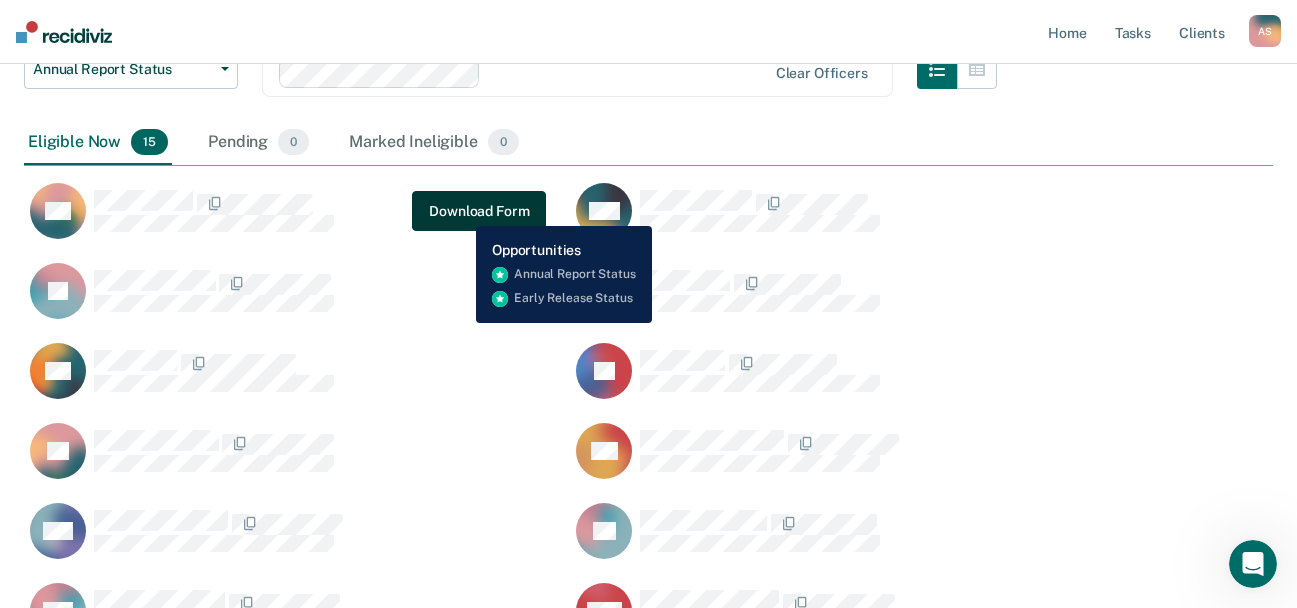 click on "Download Form" at bounding box center [479, 211] 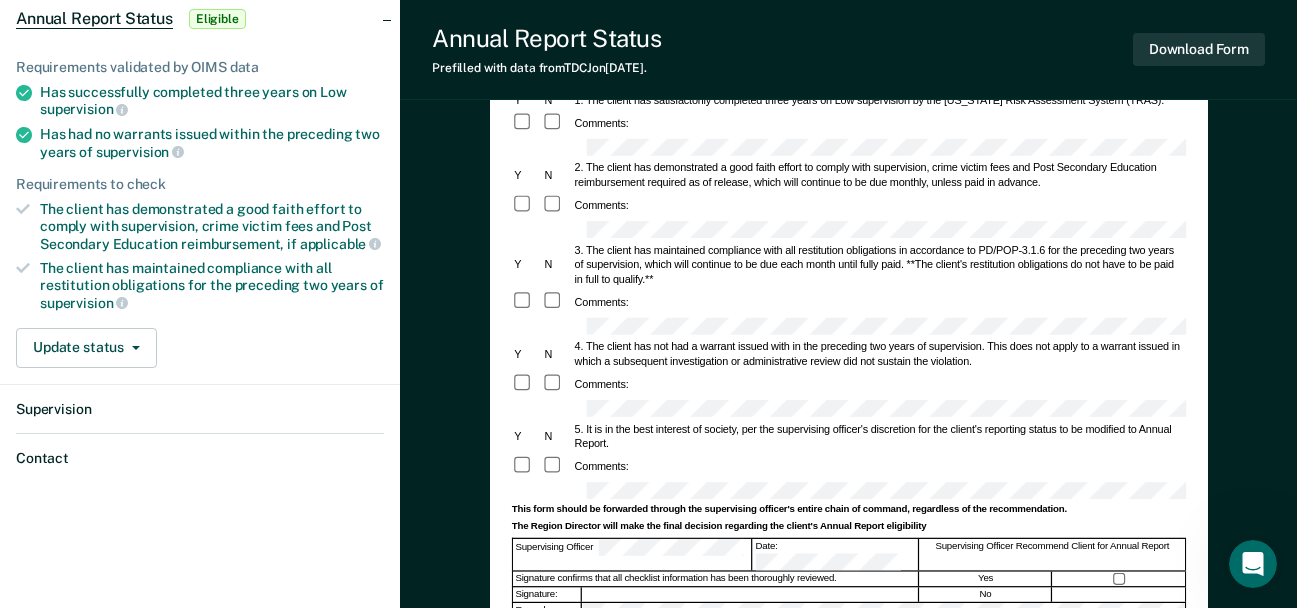 scroll, scrollTop: 0, scrollLeft: 0, axis: both 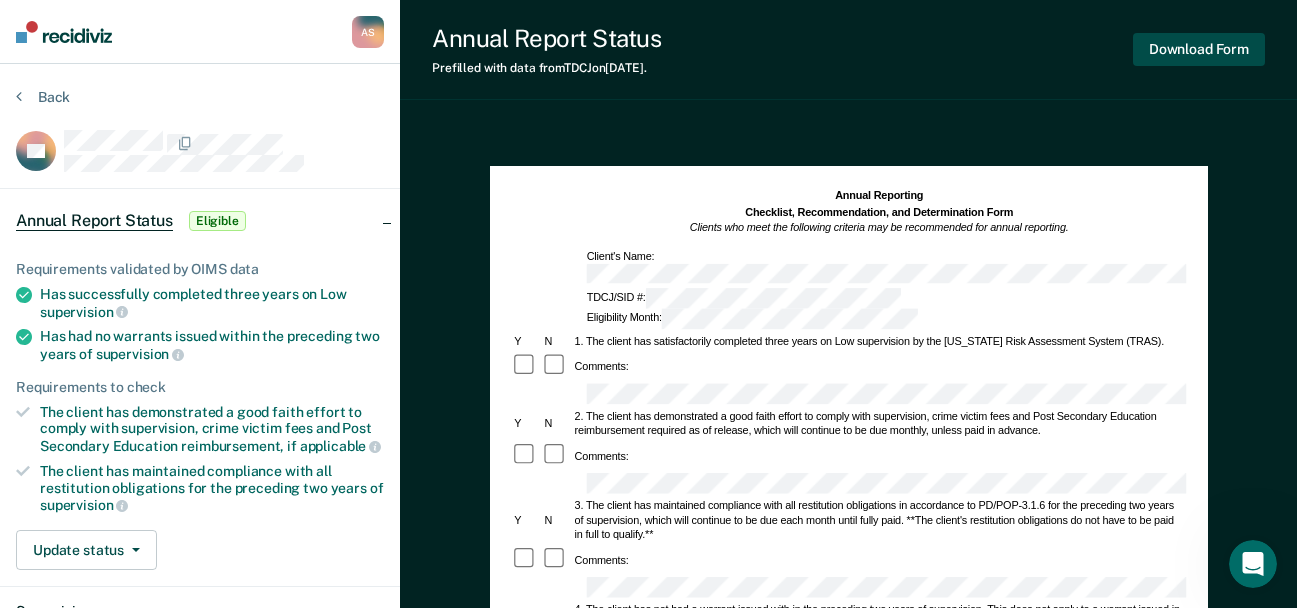 click on "Download Form" at bounding box center (1199, 49) 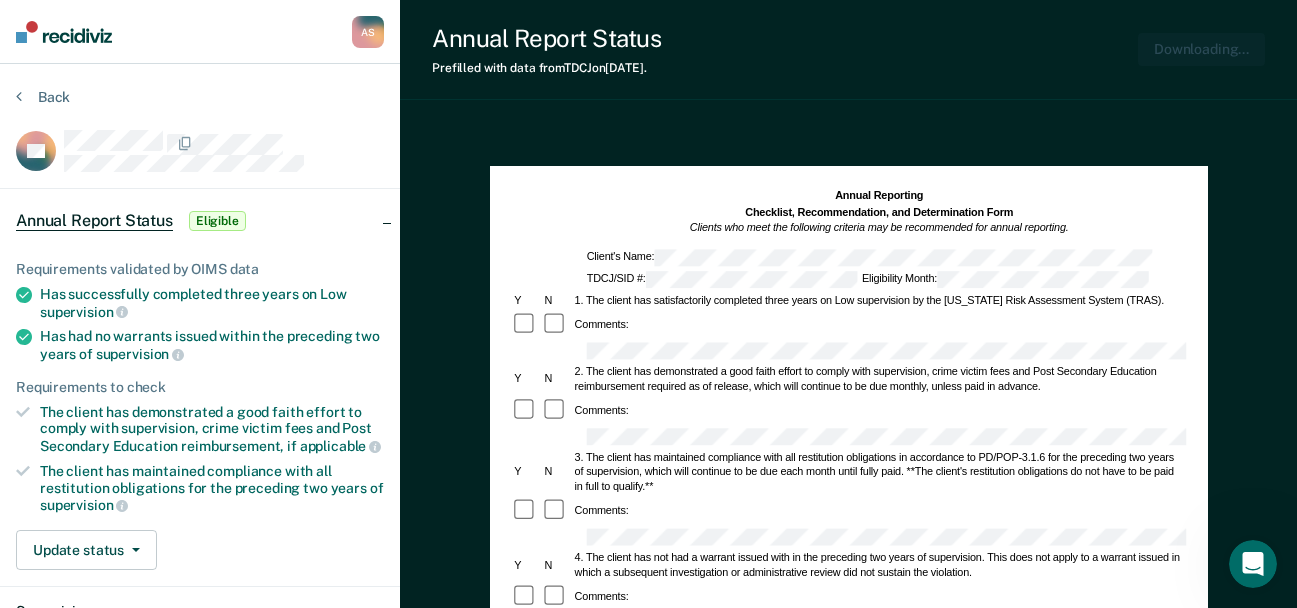 scroll, scrollTop: 0, scrollLeft: 0, axis: both 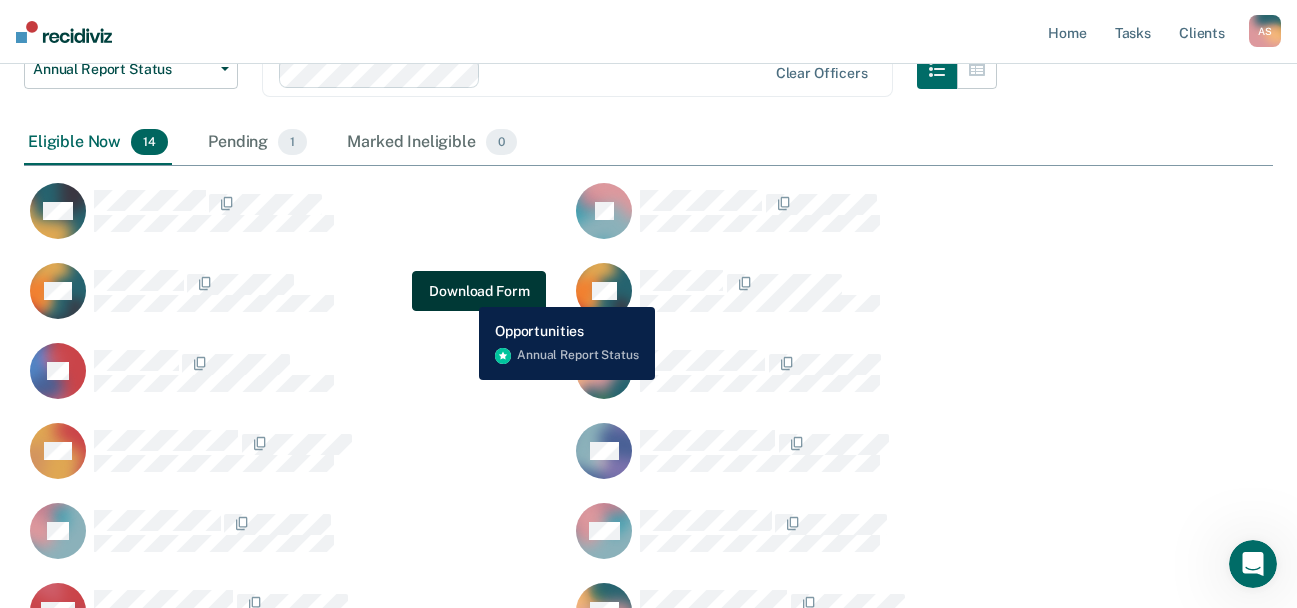 click on "Download Form" at bounding box center [479, 291] 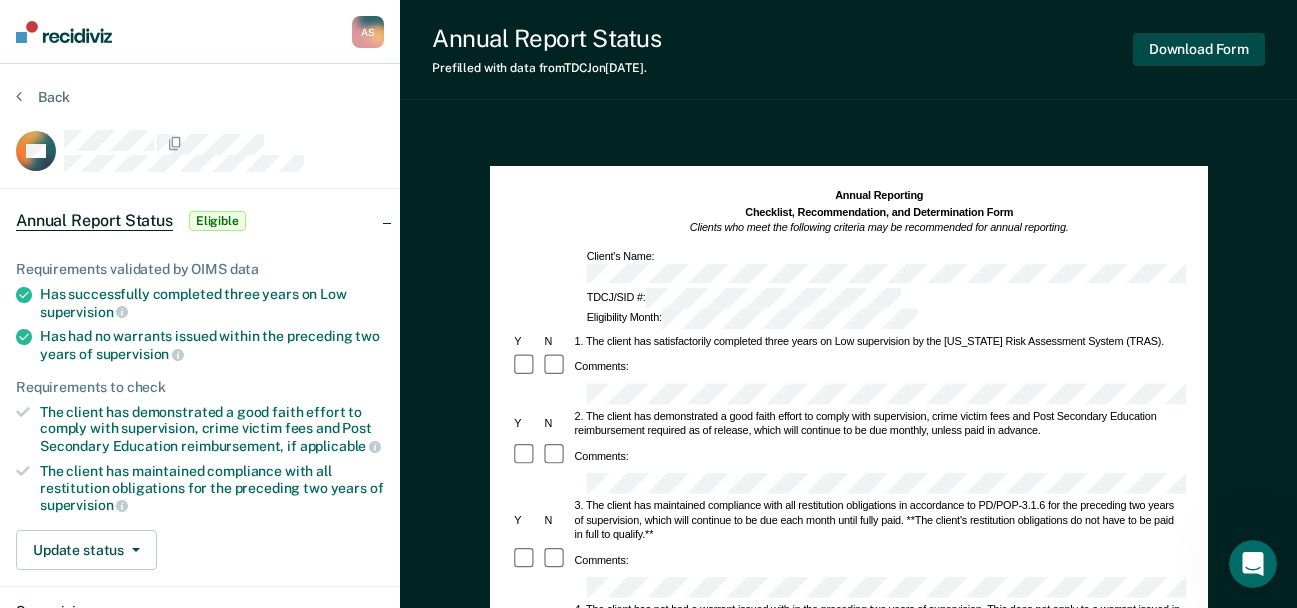 click on "Download Form" at bounding box center (1199, 49) 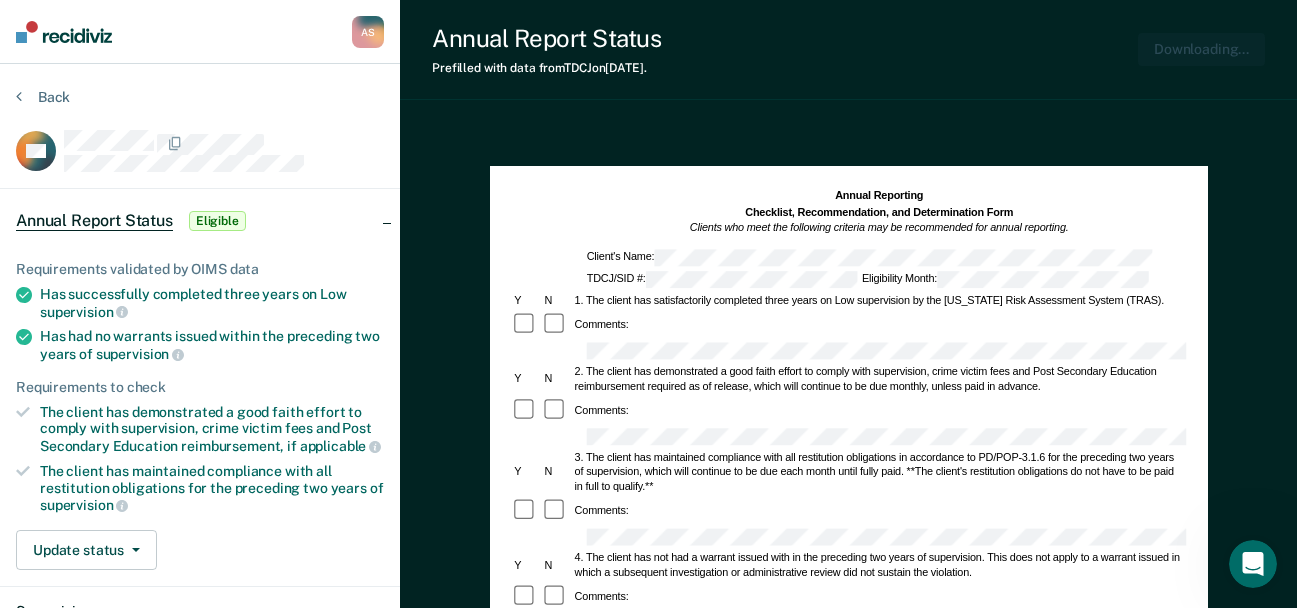 scroll, scrollTop: 0, scrollLeft: 0, axis: both 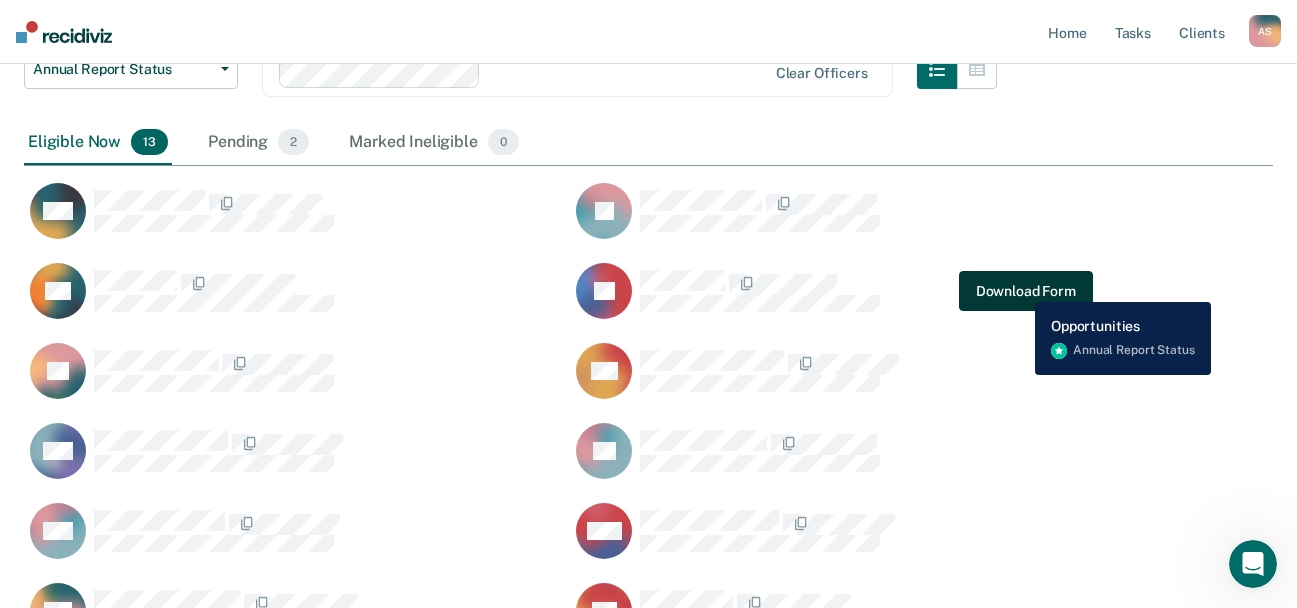 click on "Download Form" at bounding box center [1026, 291] 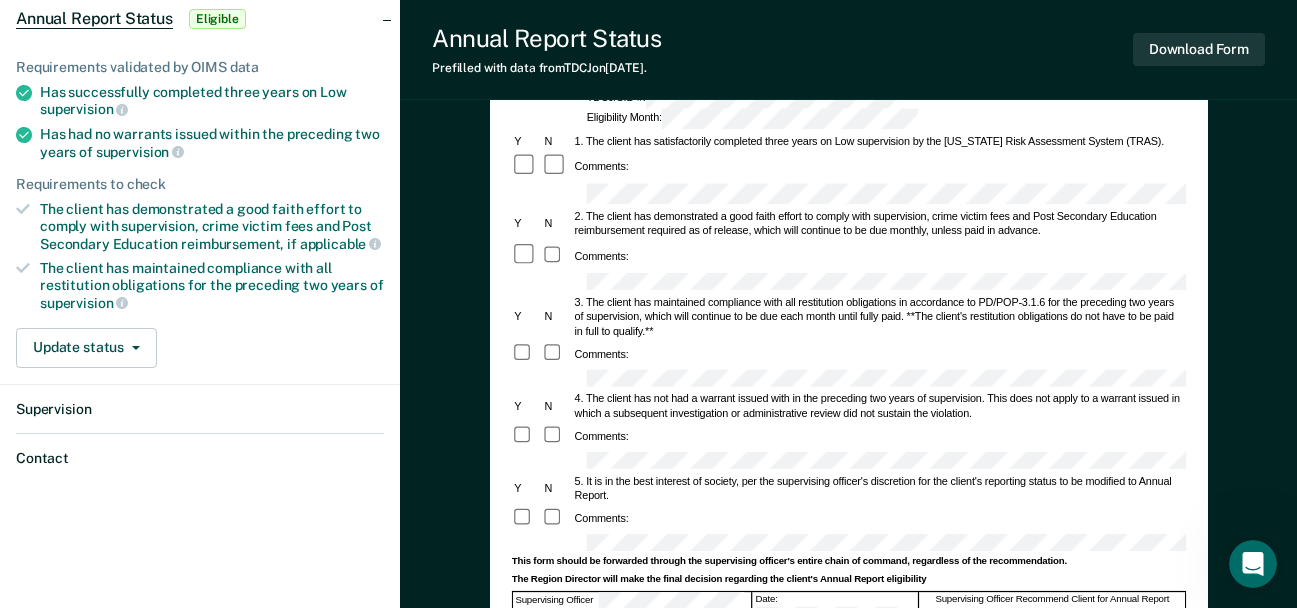scroll, scrollTop: 0, scrollLeft: 0, axis: both 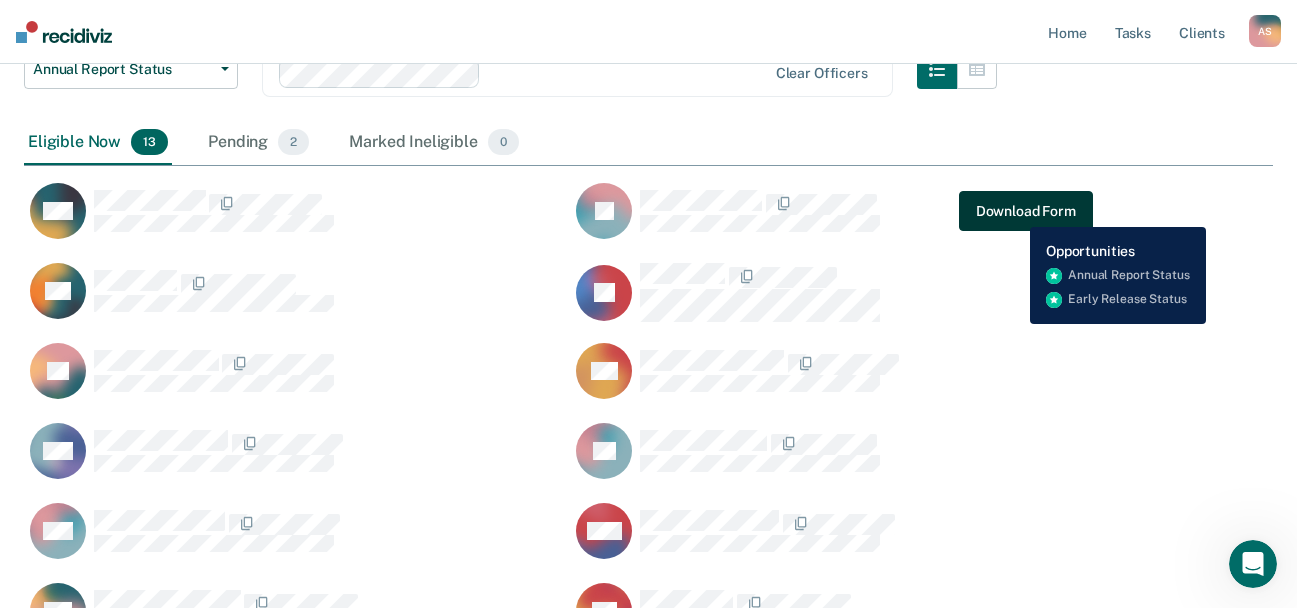click on "Download Form" at bounding box center (1026, 211) 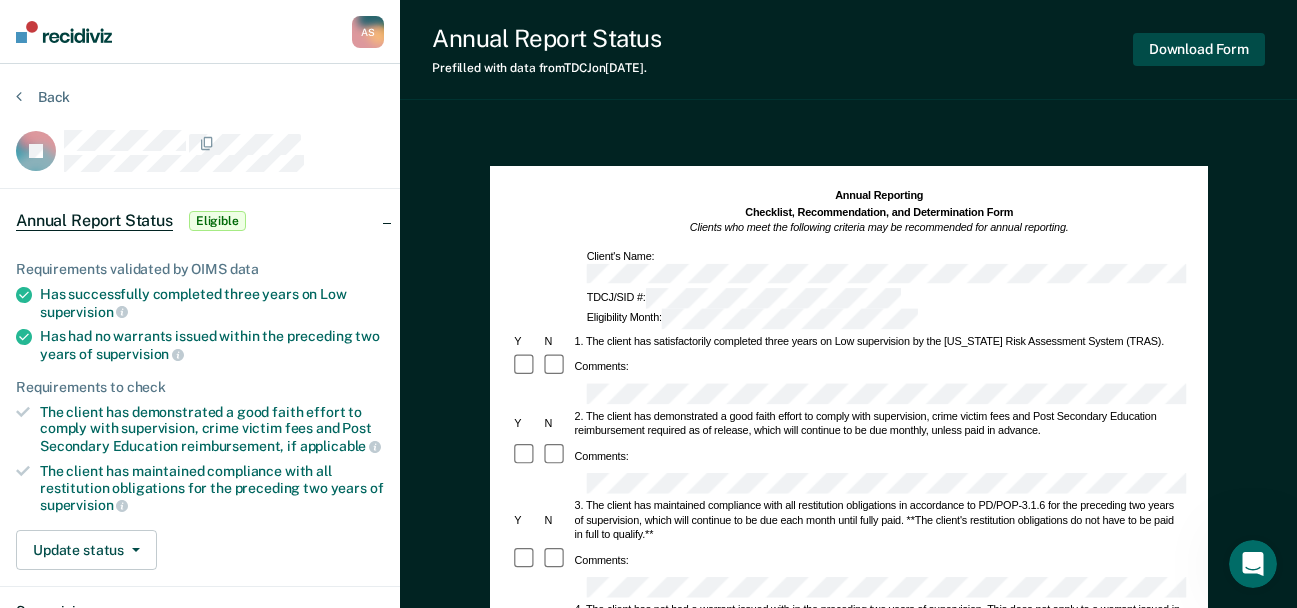 click on "Download Form" at bounding box center [1199, 49] 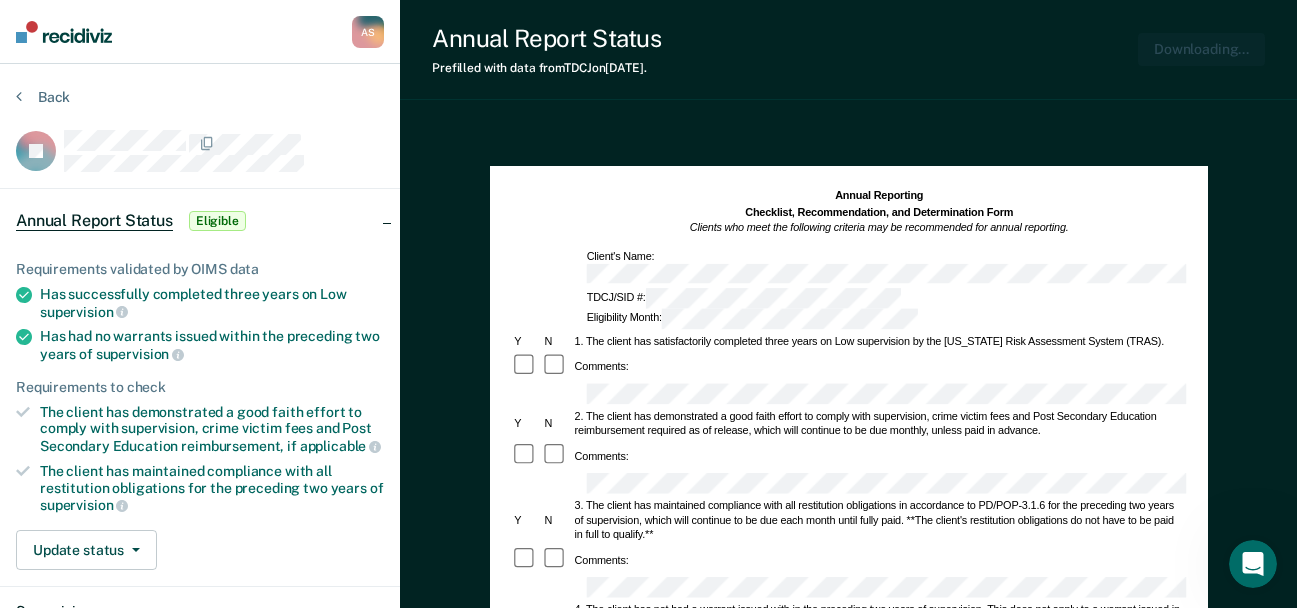 scroll, scrollTop: 0, scrollLeft: 0, axis: both 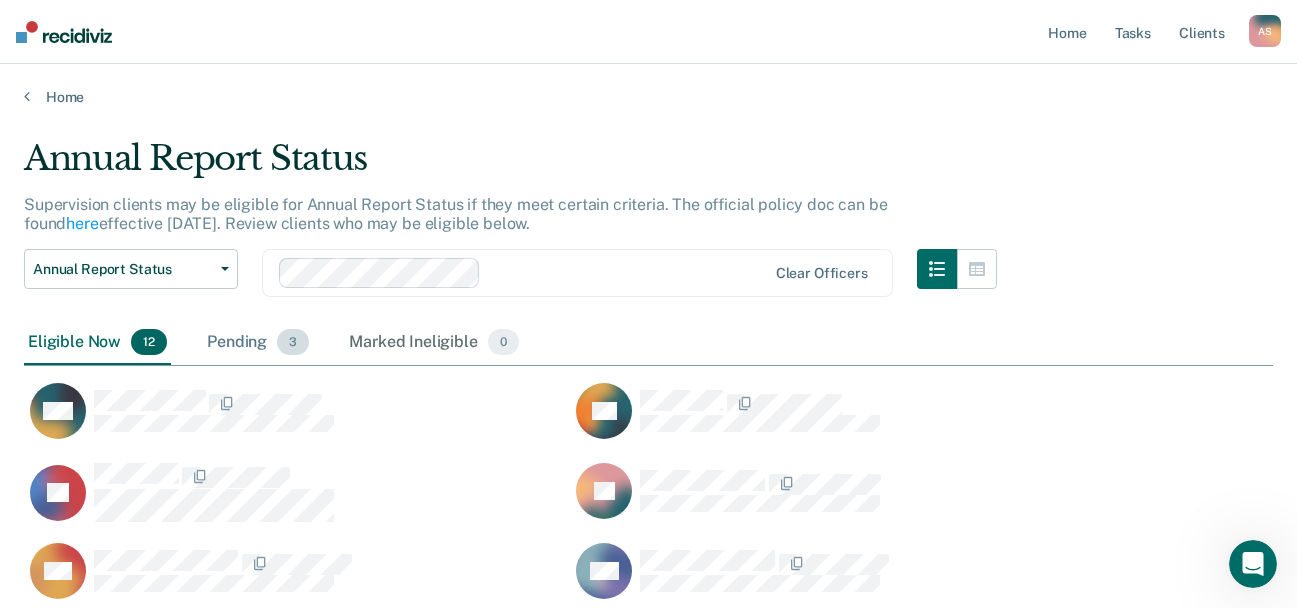 click on "Pending 3" at bounding box center (258, 343) 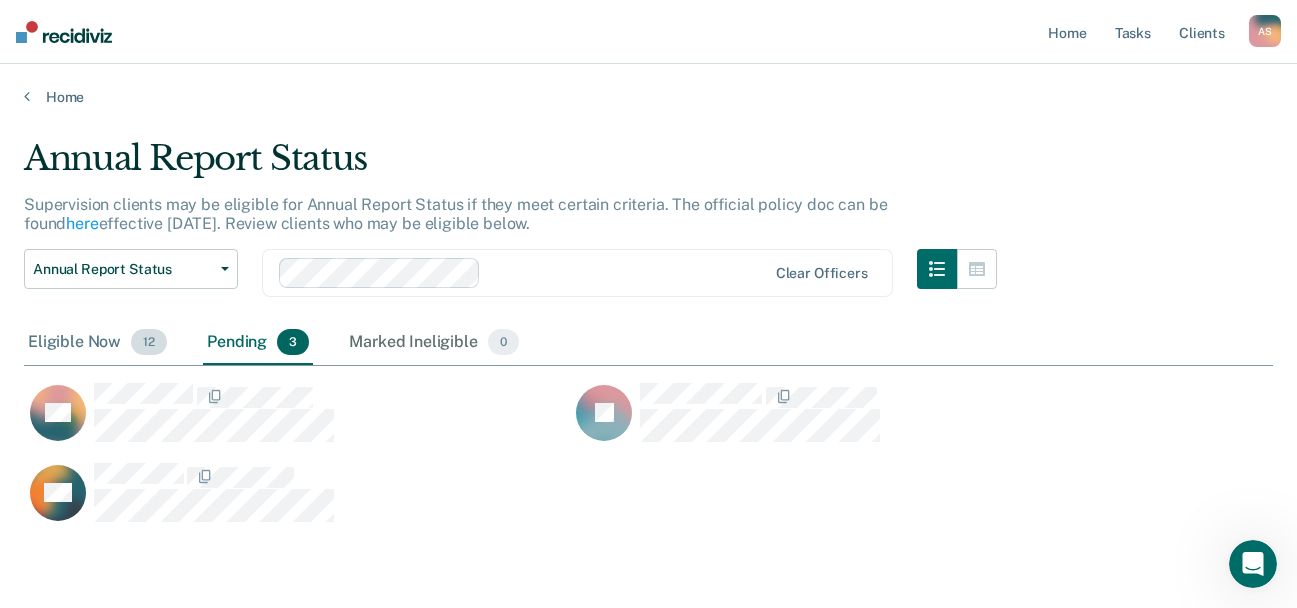 click on "Eligible Now 12" at bounding box center [97, 343] 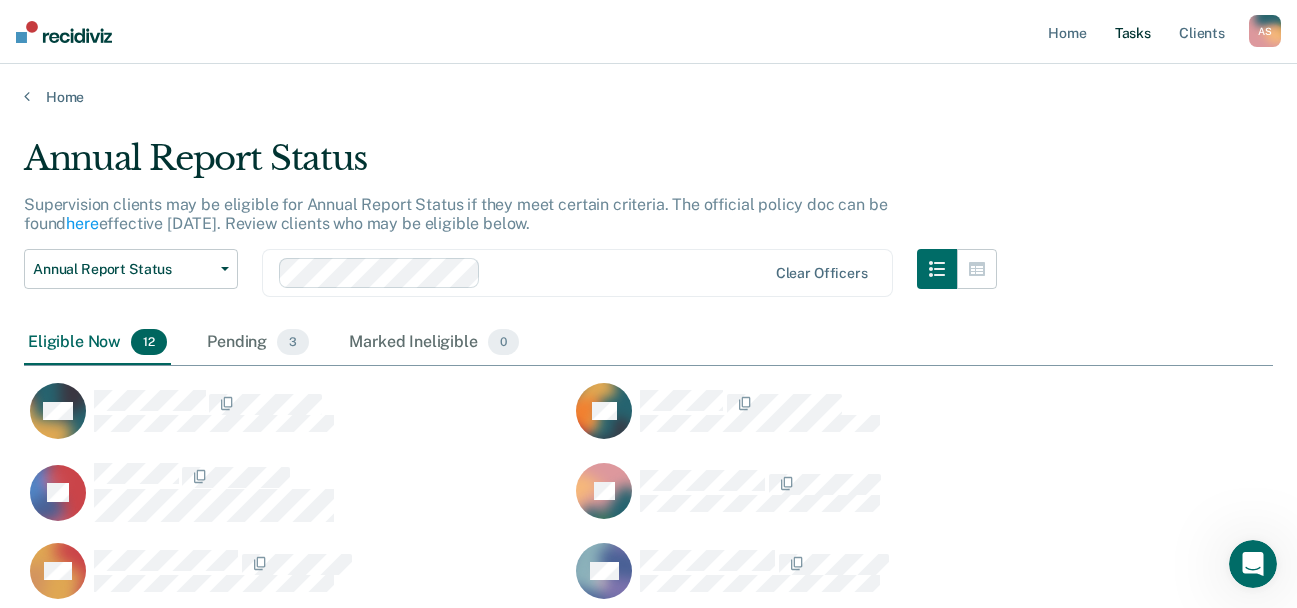 click on "Tasks" at bounding box center (1133, 32) 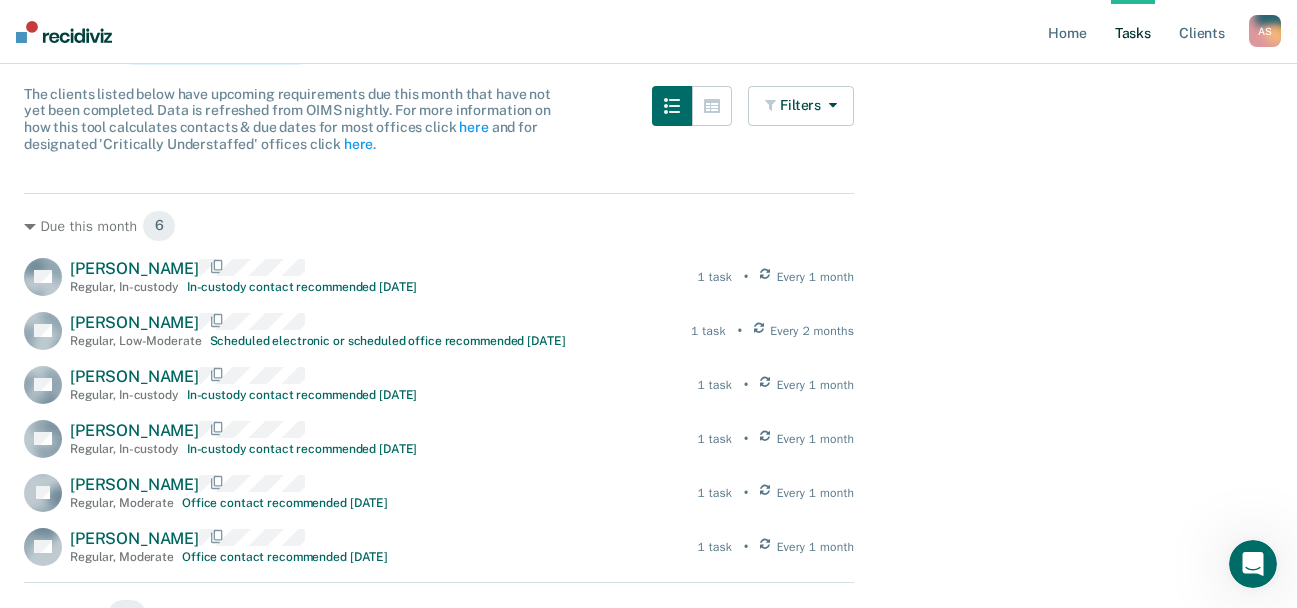 scroll, scrollTop: 200, scrollLeft: 0, axis: vertical 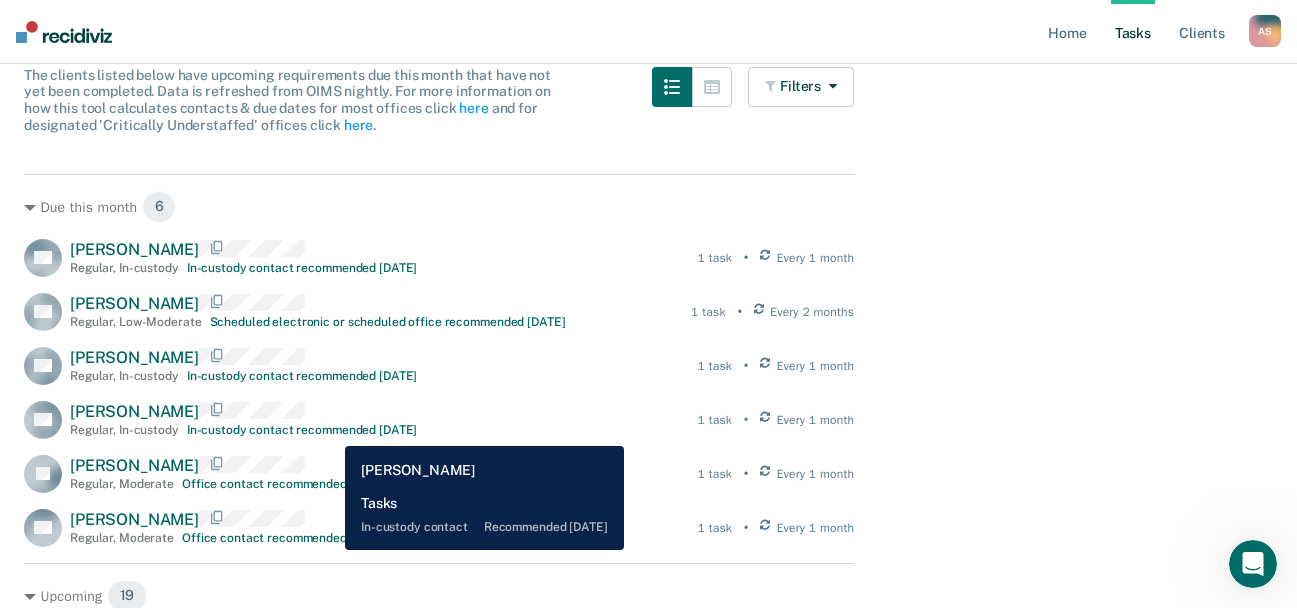 click on "In-custody contact recommended in 8 days" at bounding box center (302, 430) 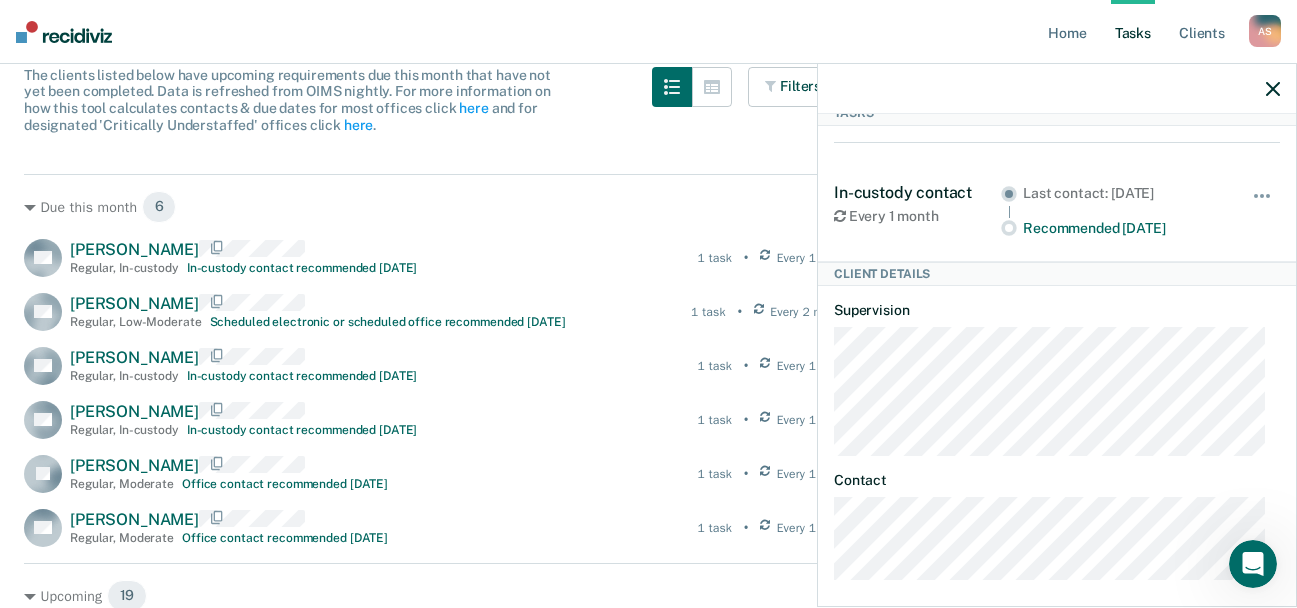 scroll, scrollTop: 113, scrollLeft: 0, axis: vertical 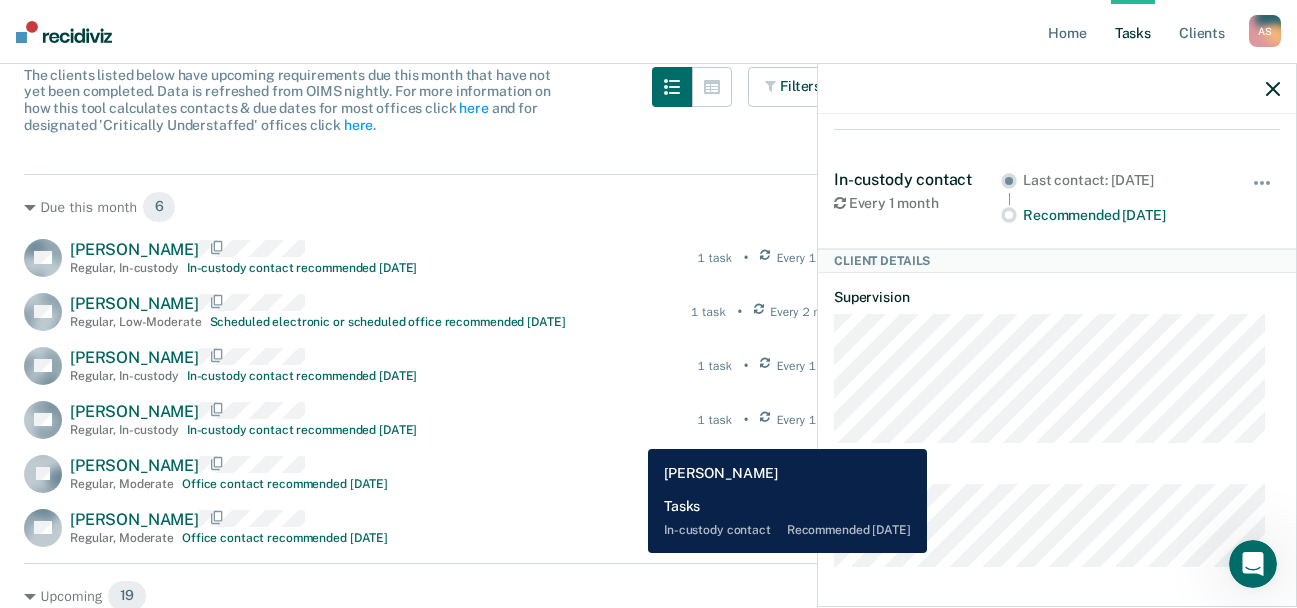 click on "DH David Harmon Regular ,   In-custody In-custody contact recommended in 8 days 1 task • Every 1 month" at bounding box center [439, 420] 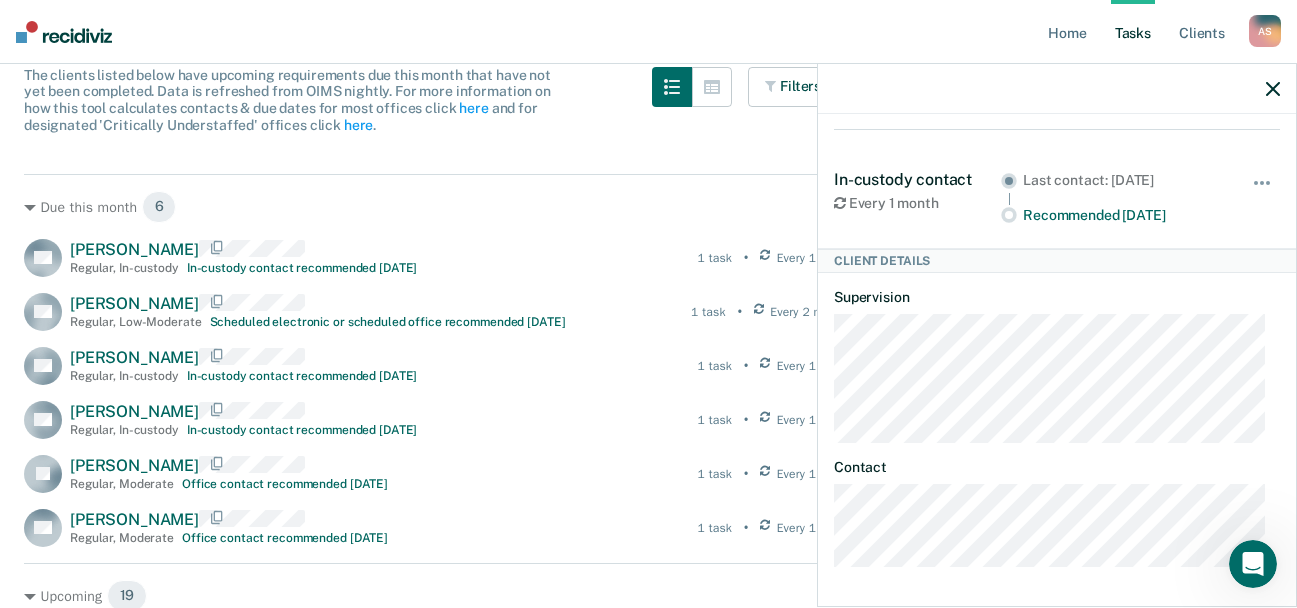 click 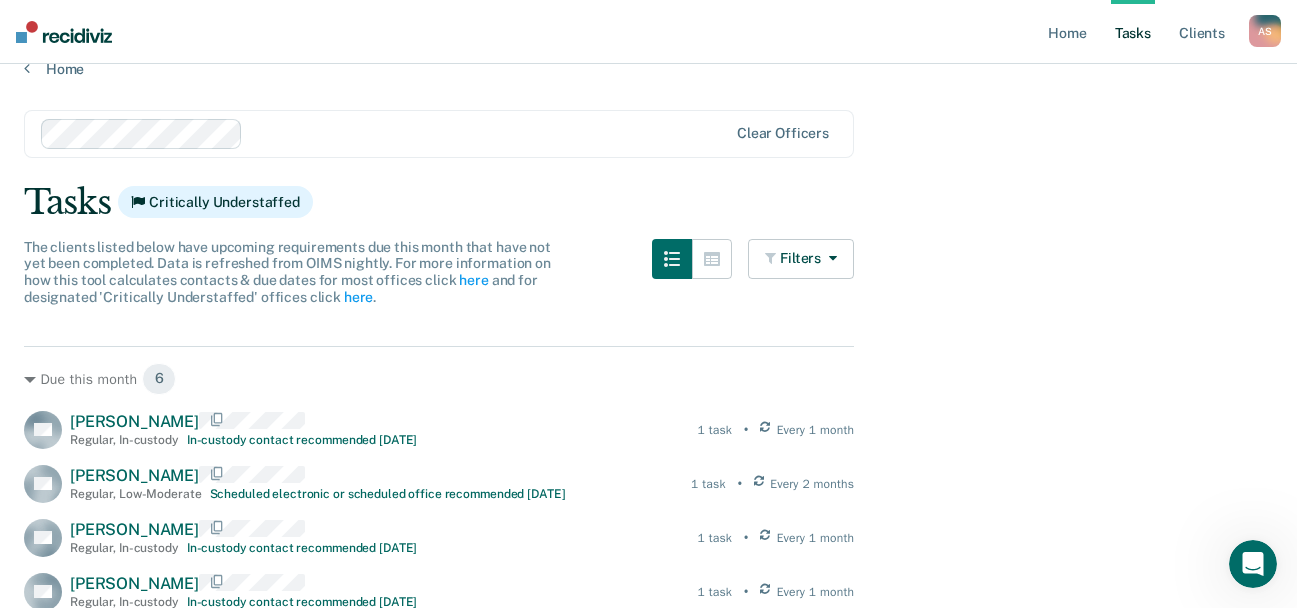 scroll, scrollTop: 0, scrollLeft: 0, axis: both 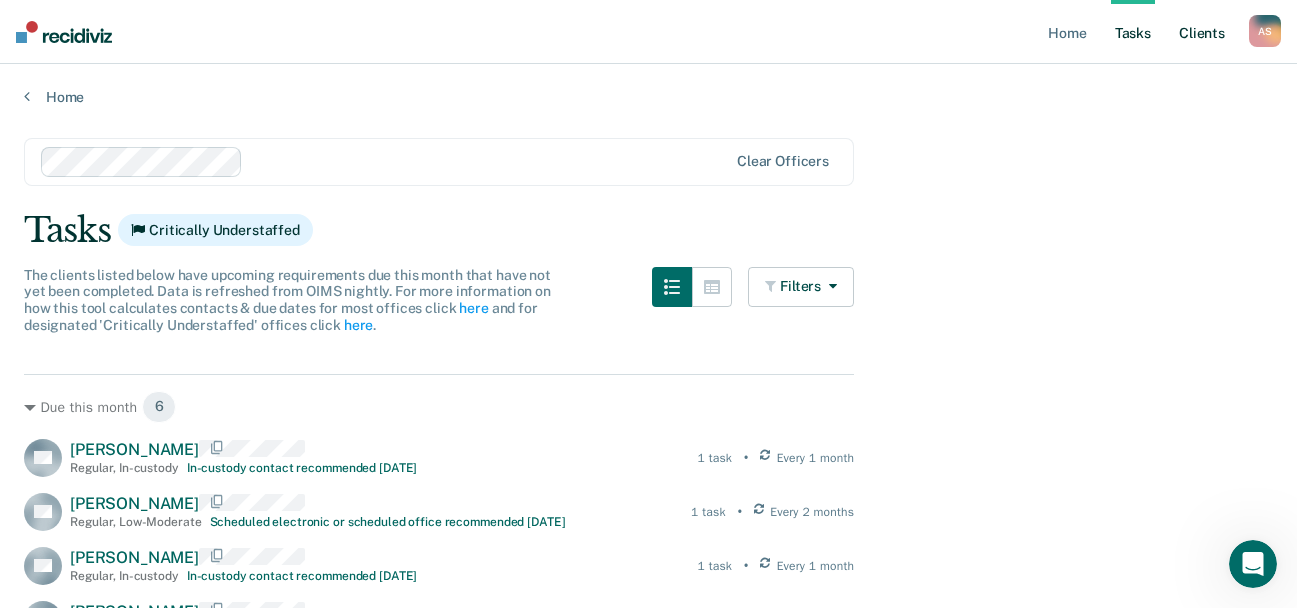 click on "Client s" at bounding box center [1202, 32] 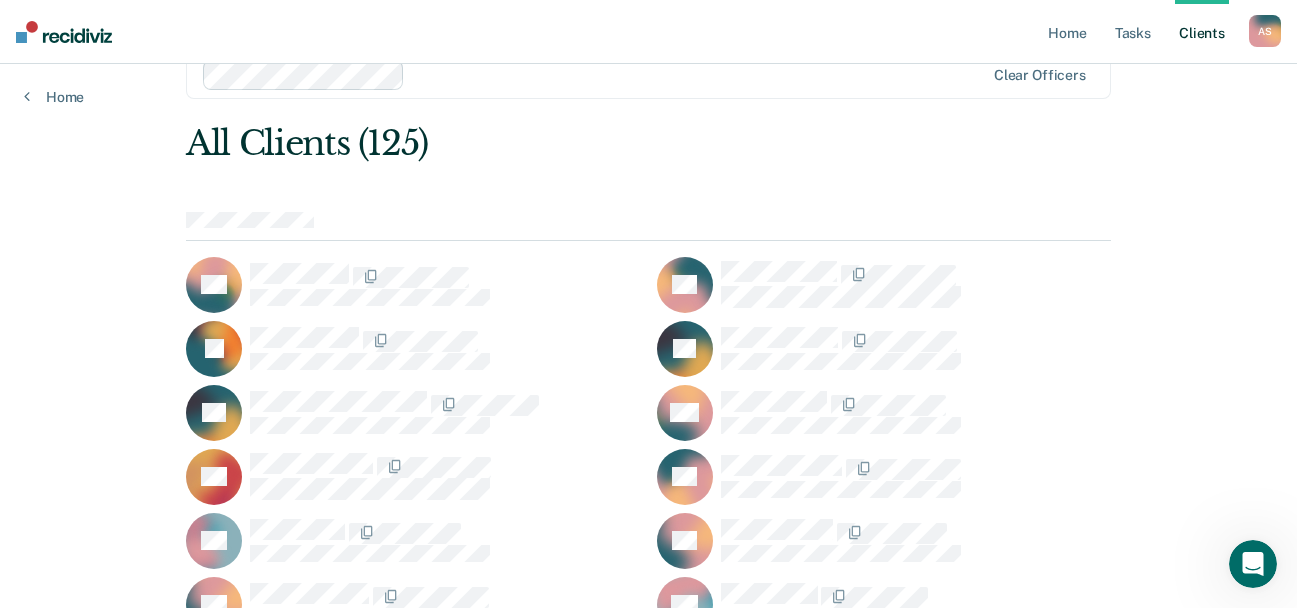 scroll, scrollTop: 0, scrollLeft: 0, axis: both 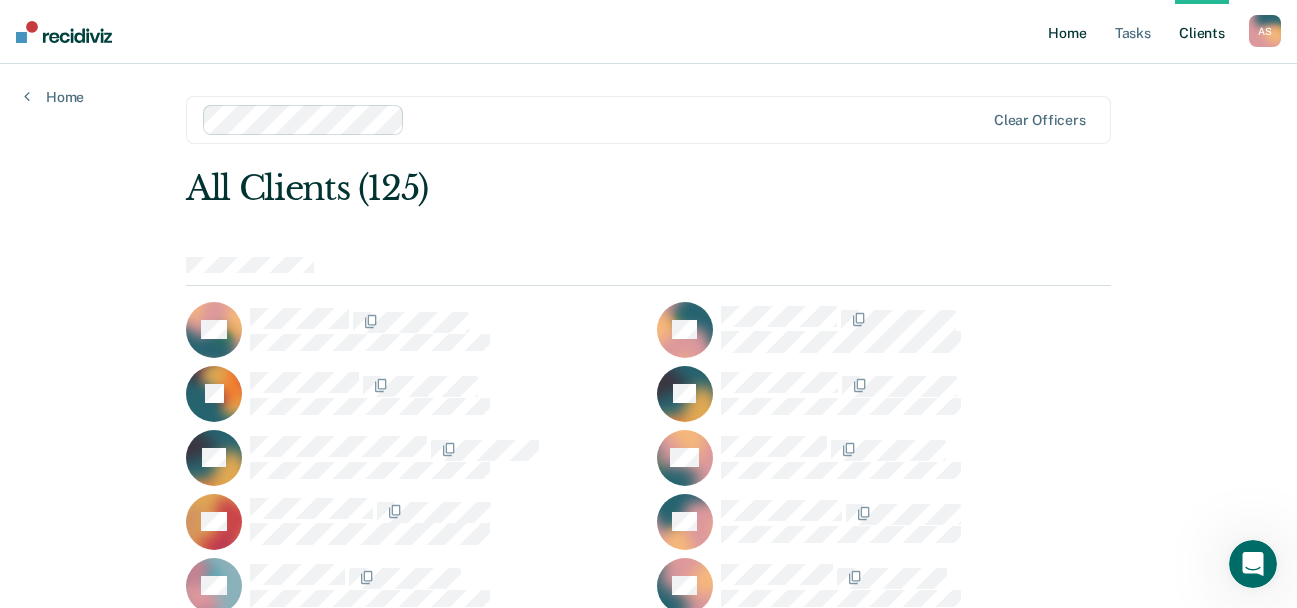 click on "Home" at bounding box center [1067, 32] 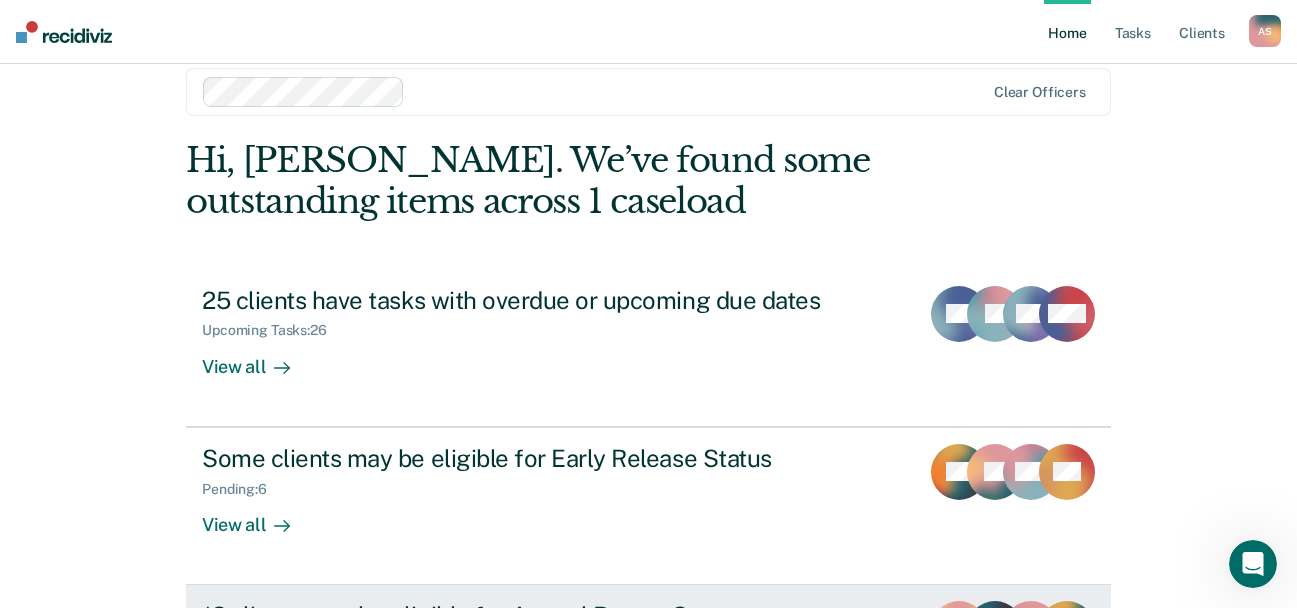 scroll, scrollTop: 0, scrollLeft: 0, axis: both 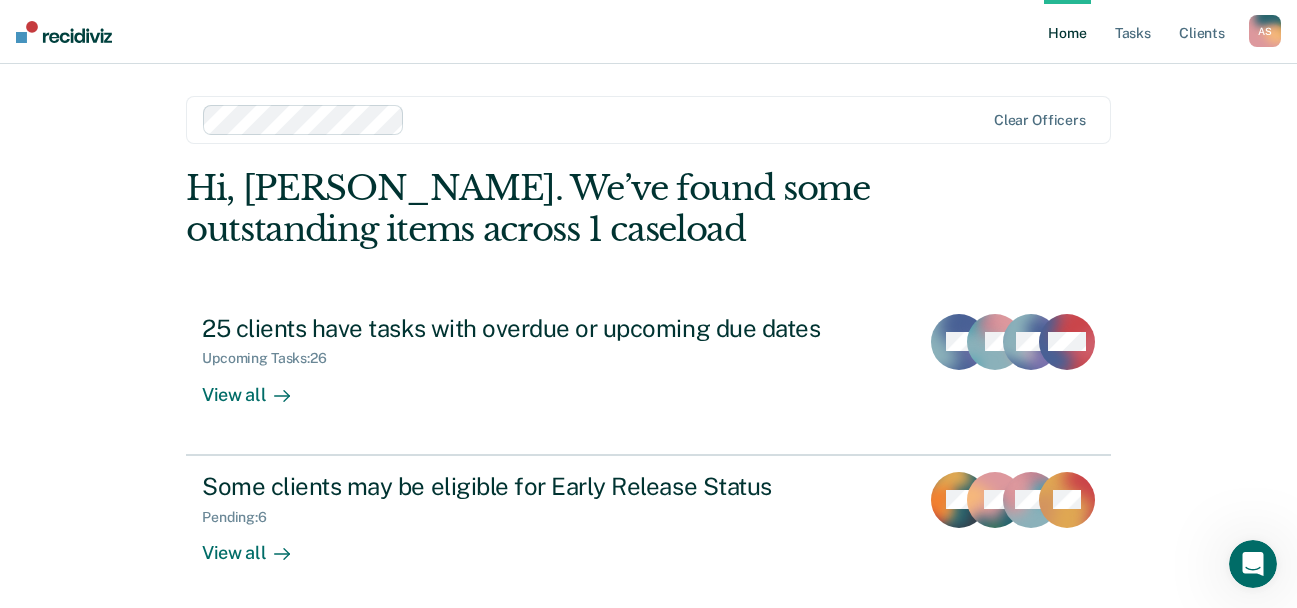 click at bounding box center [64, 32] 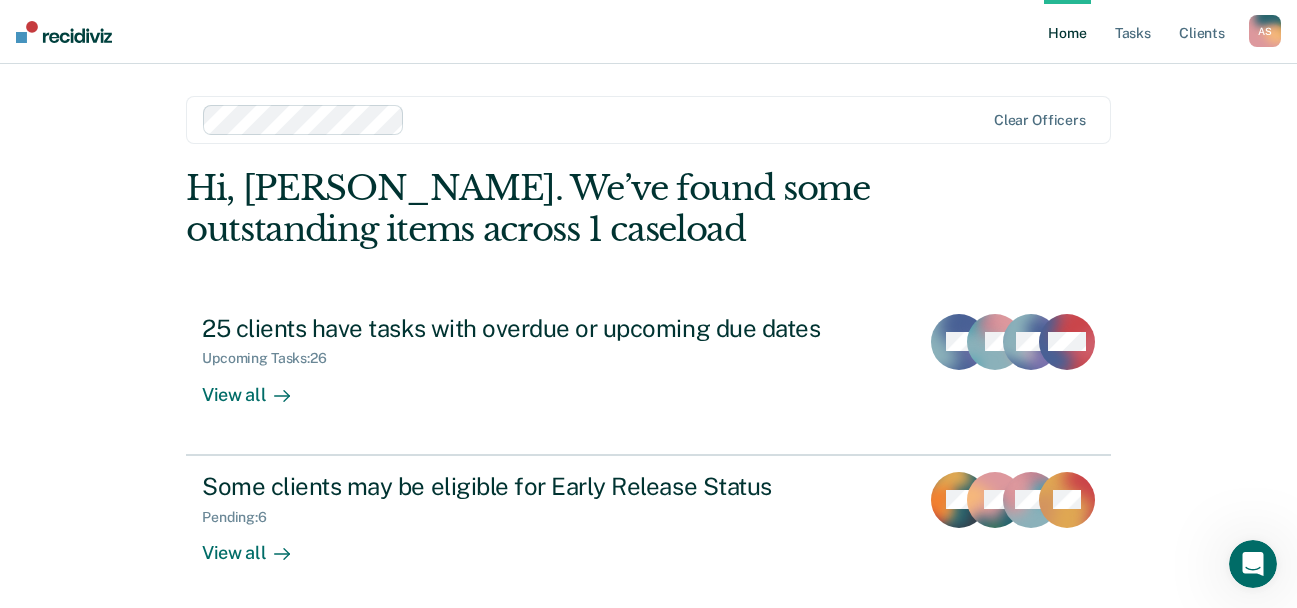 scroll, scrollTop: 0, scrollLeft: 0, axis: both 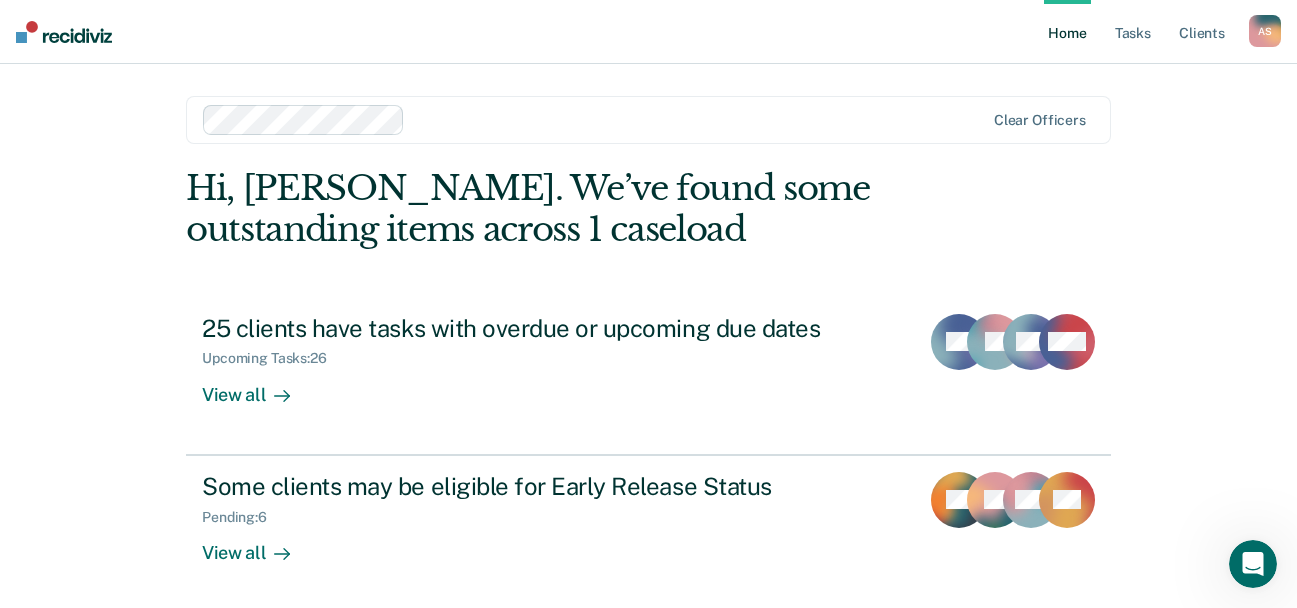 click on "A S" at bounding box center [1265, 31] 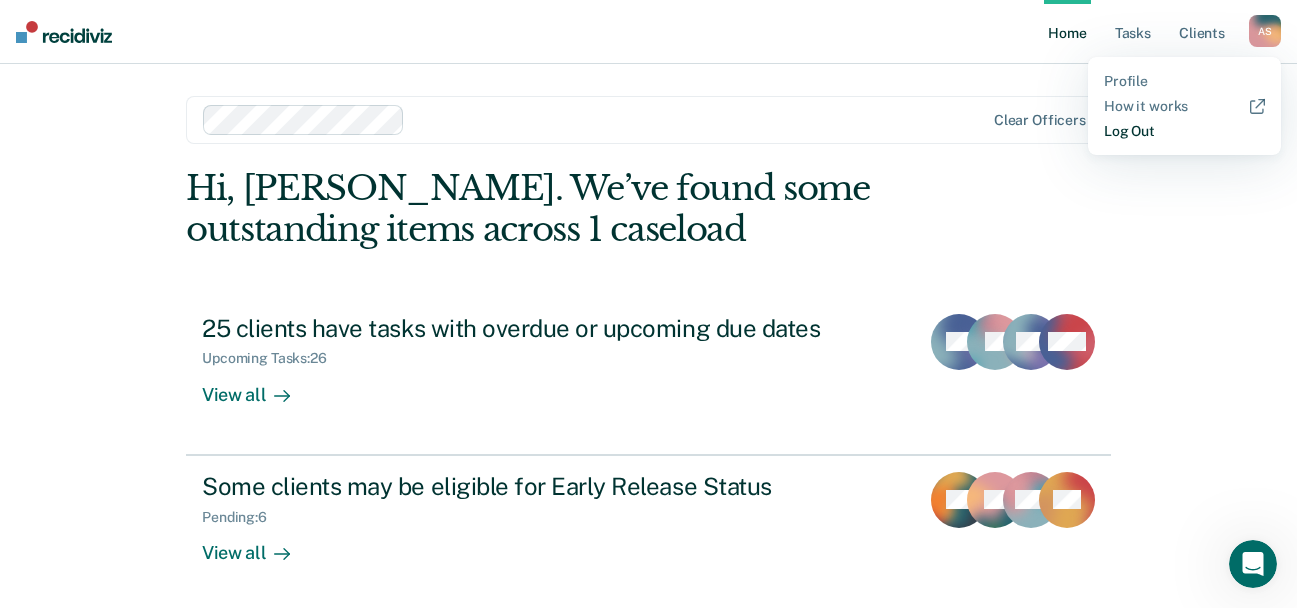 click on "Log Out" at bounding box center (1184, 131) 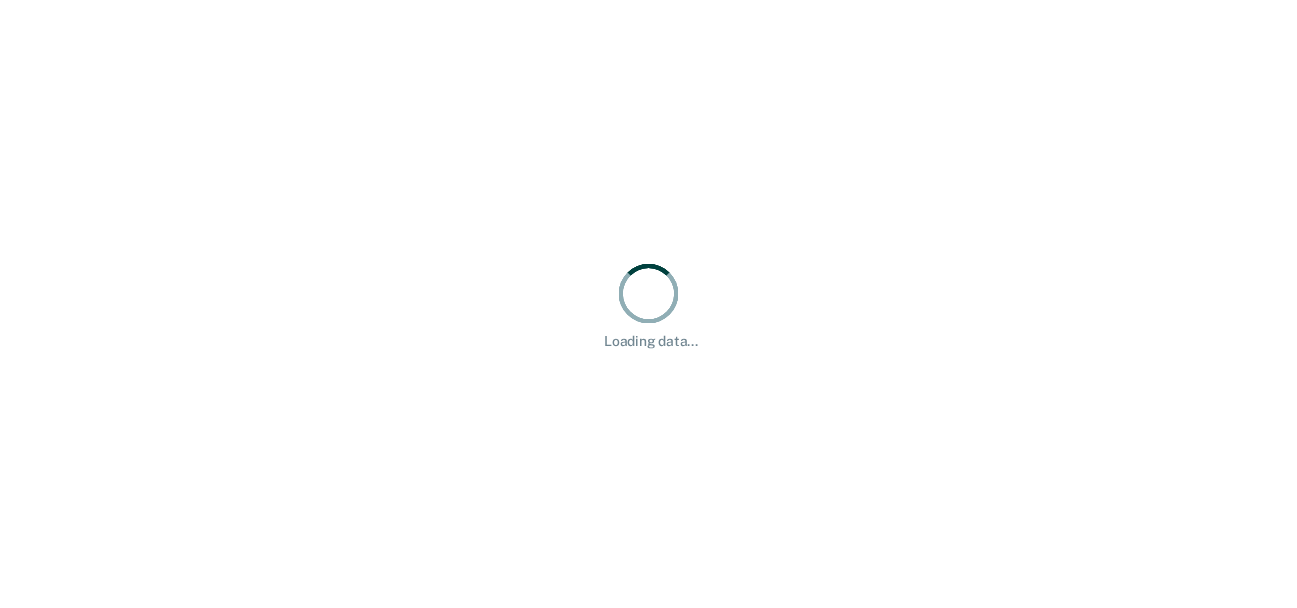 scroll, scrollTop: 0, scrollLeft: 0, axis: both 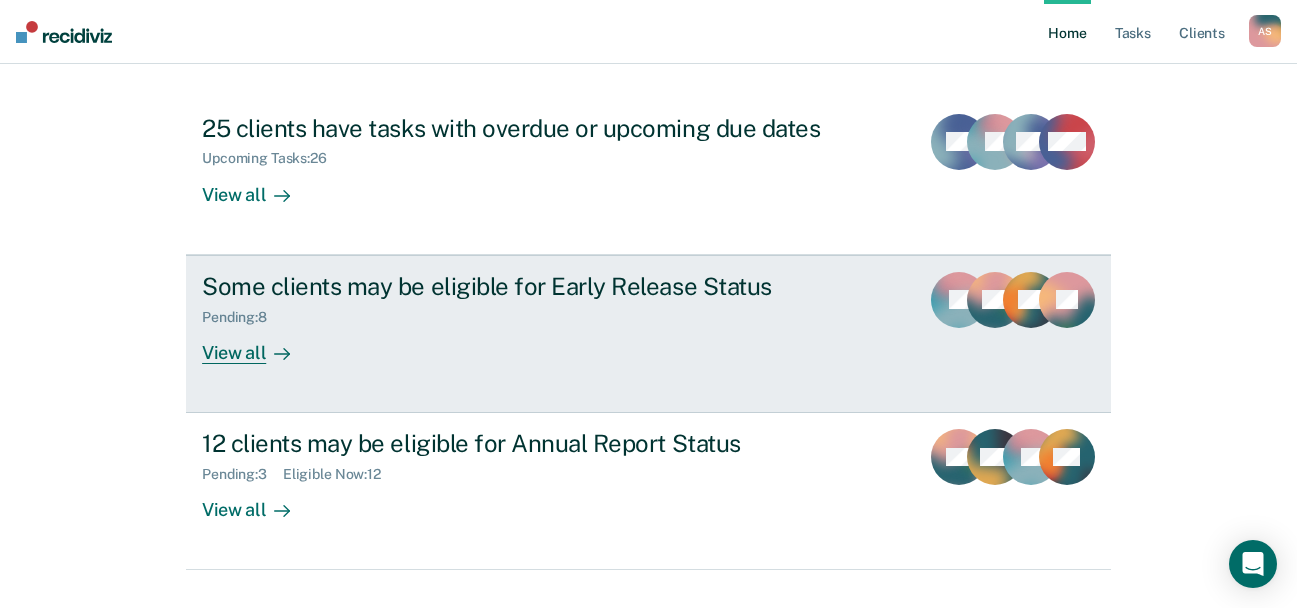 click on "View all" at bounding box center [258, 344] 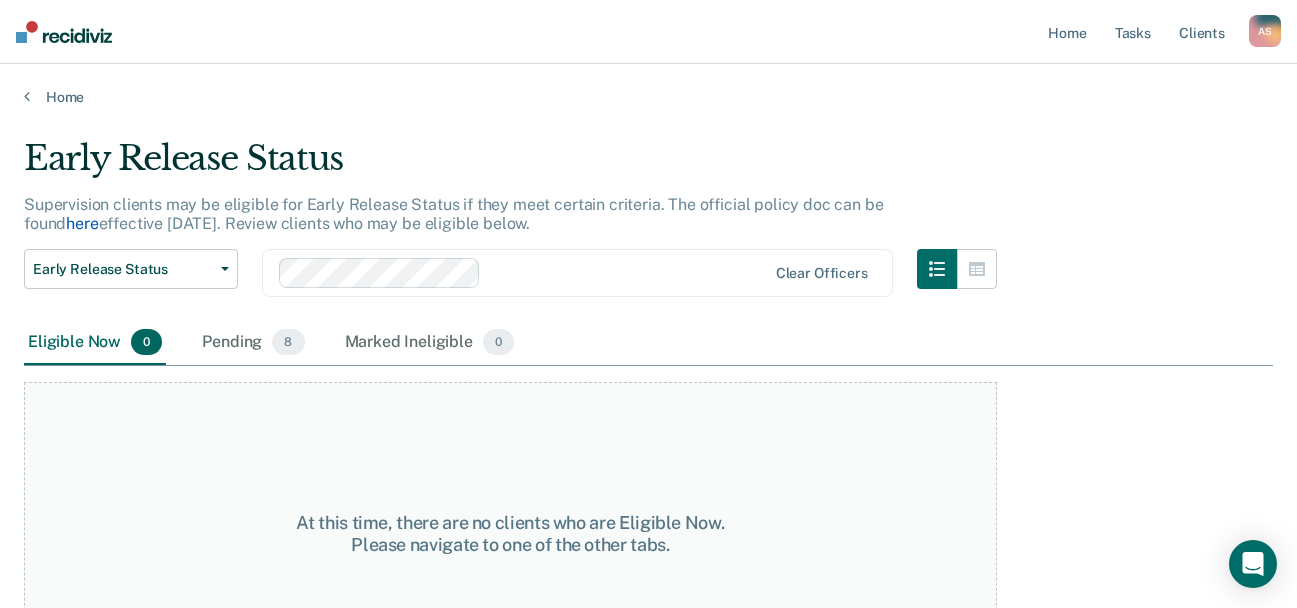 click on "here" at bounding box center [82, 223] 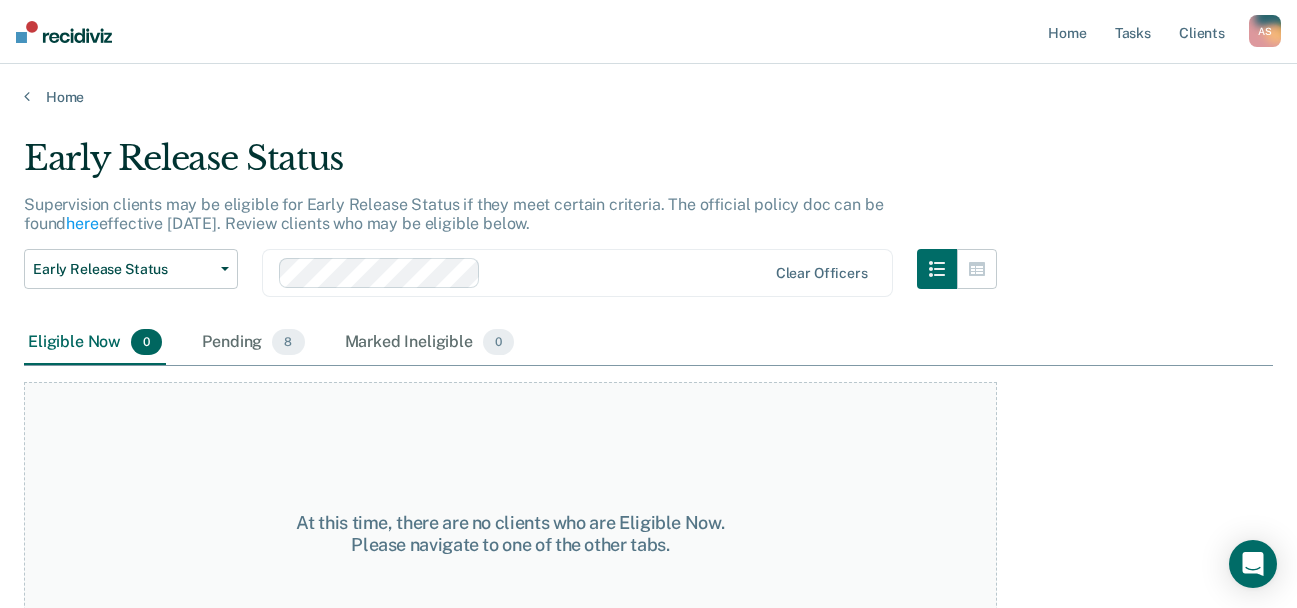 click on "A S" at bounding box center (1265, 31) 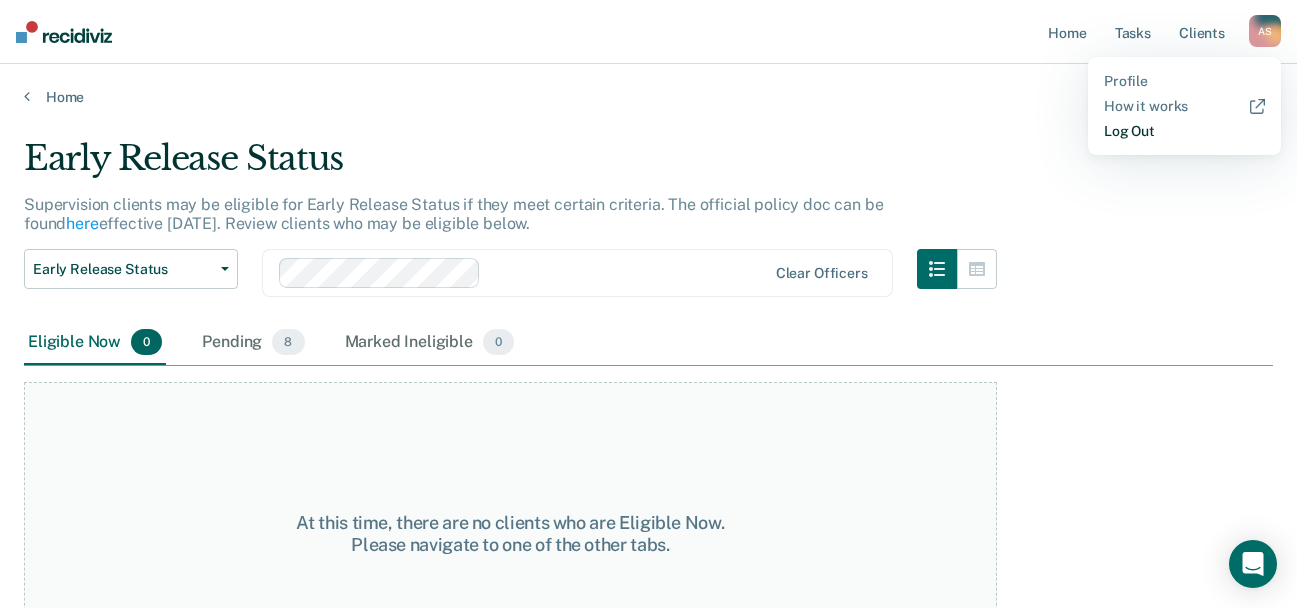 click on "Log Out" at bounding box center [1184, 131] 